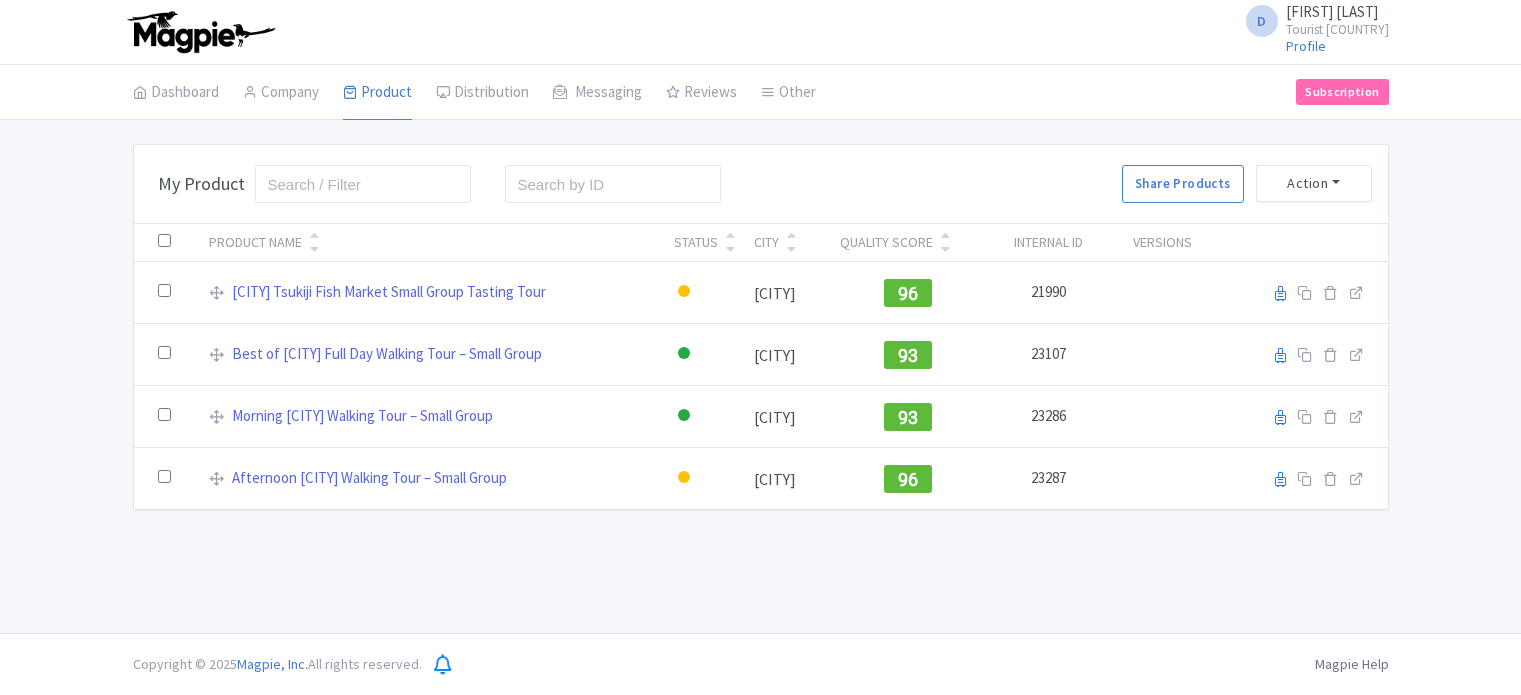 scroll, scrollTop: 0, scrollLeft: 0, axis: both 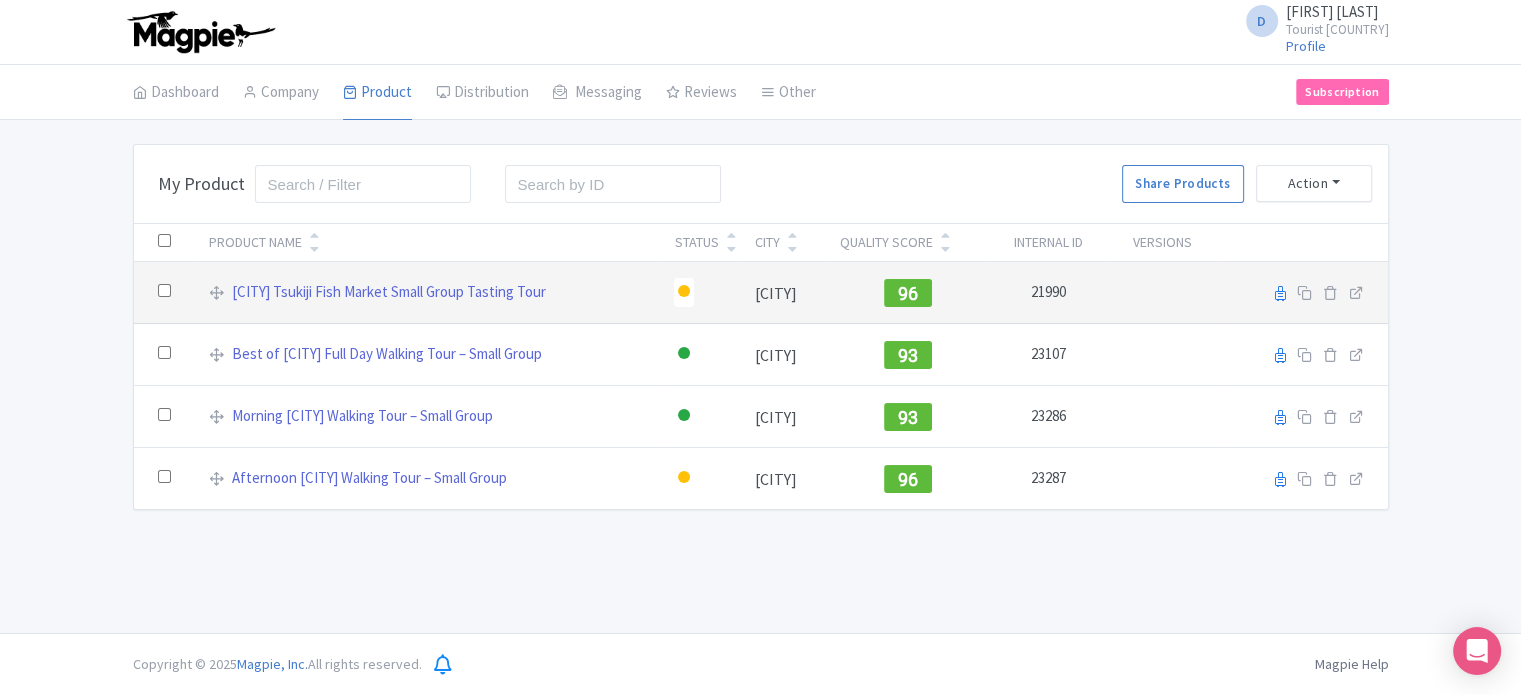 click at bounding box center [684, 291] 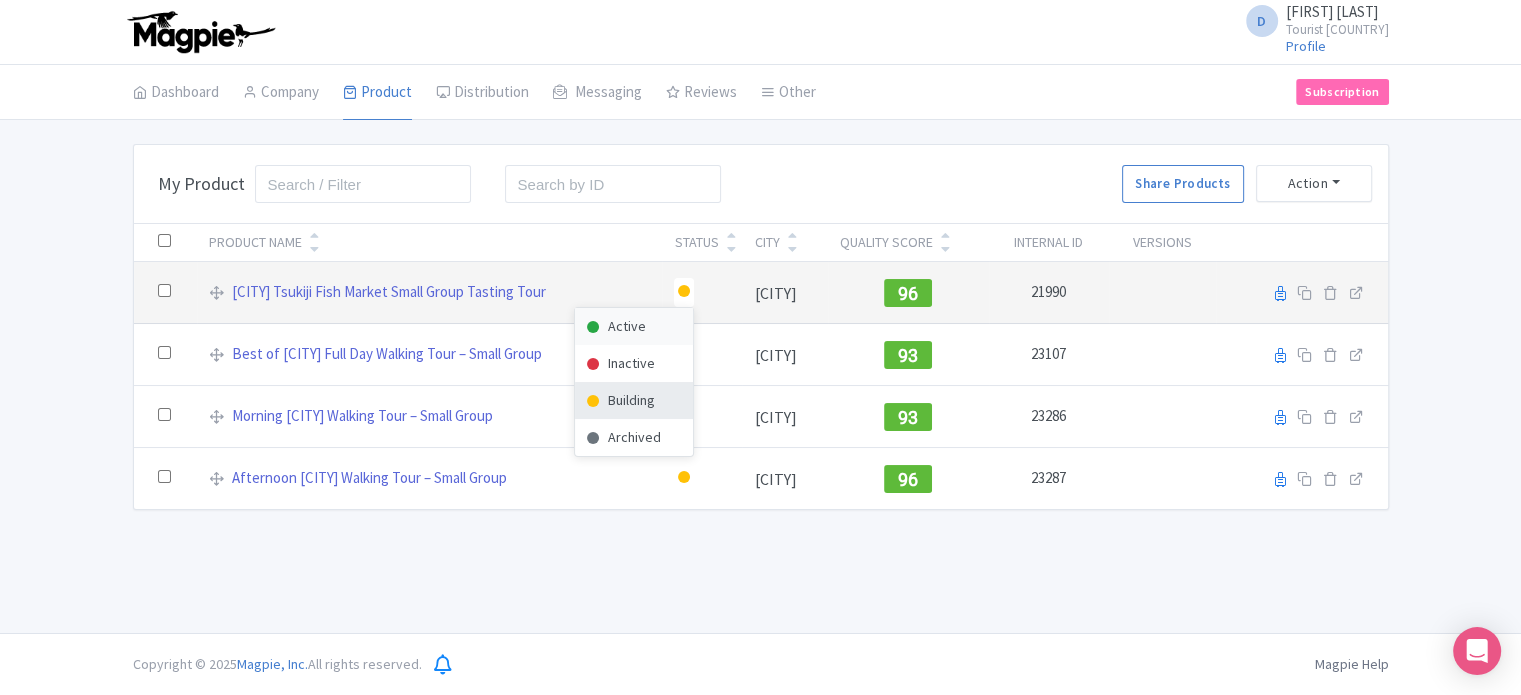 click on "Active" at bounding box center (634, 326) 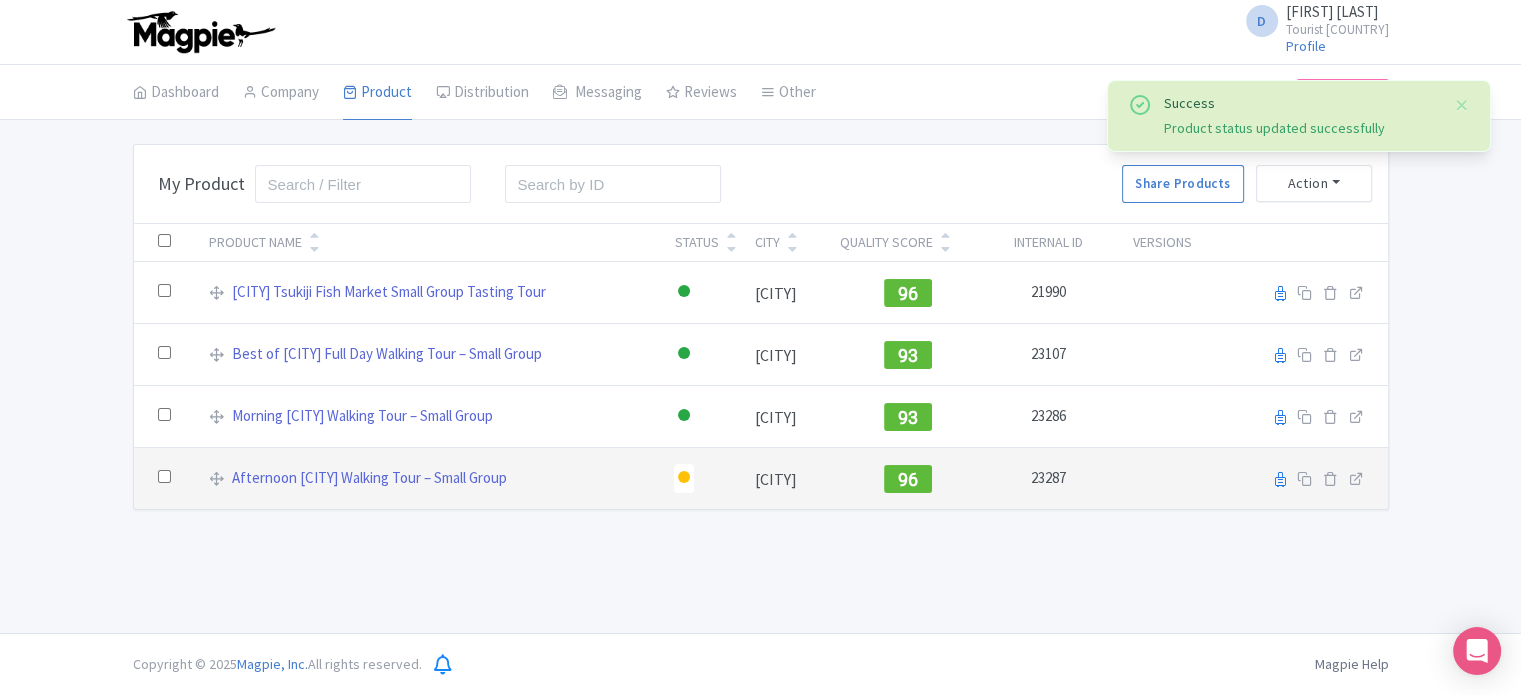 click at bounding box center (684, 477) 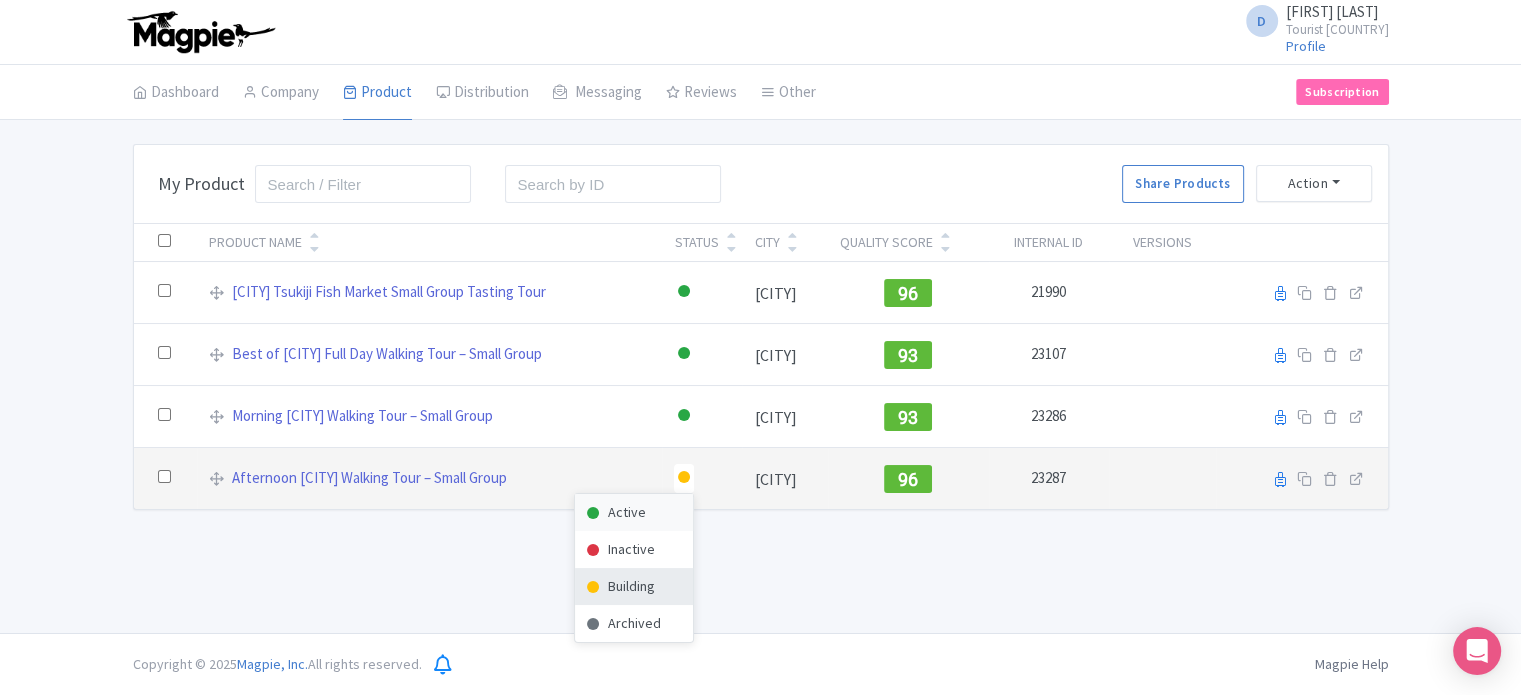 click on "Active" at bounding box center [634, 512] 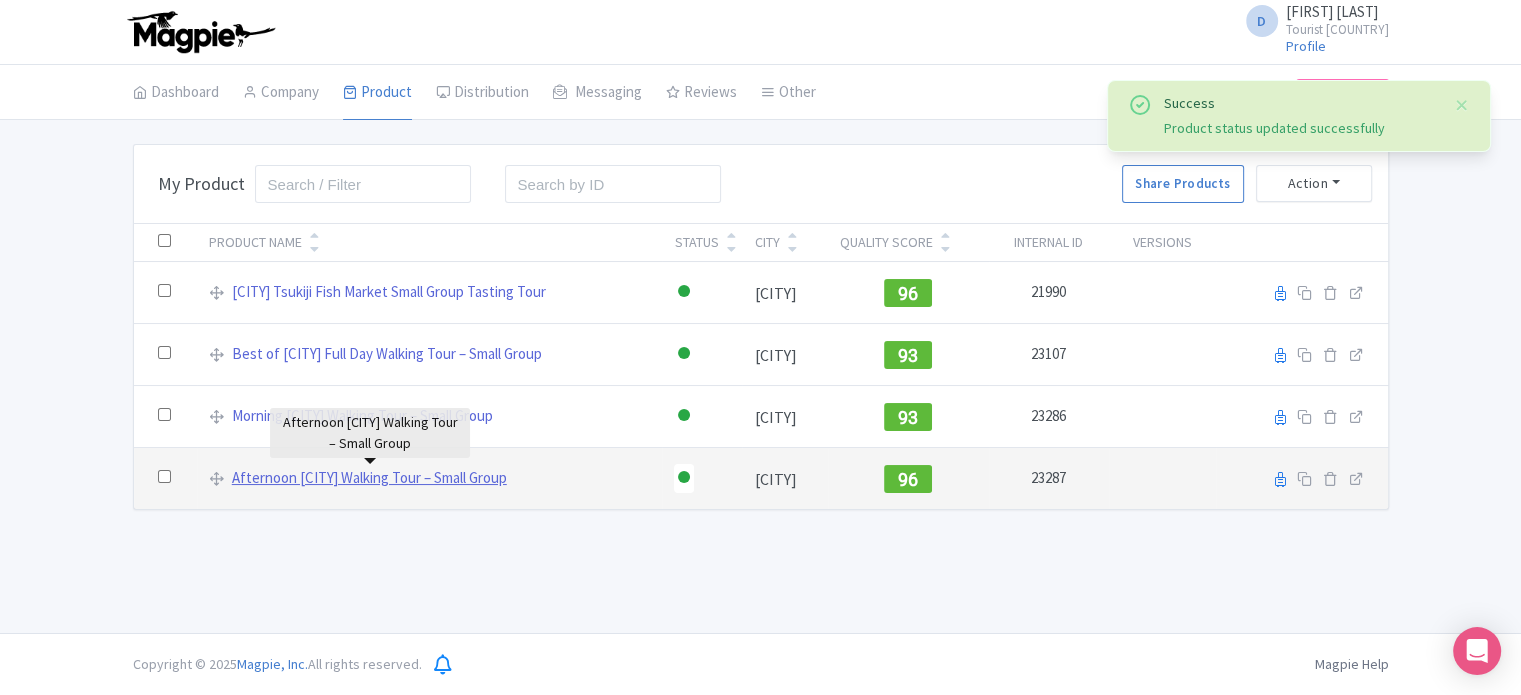 click on "Afternoon Tokyo Walking Tour – Small Group" at bounding box center [369, 478] 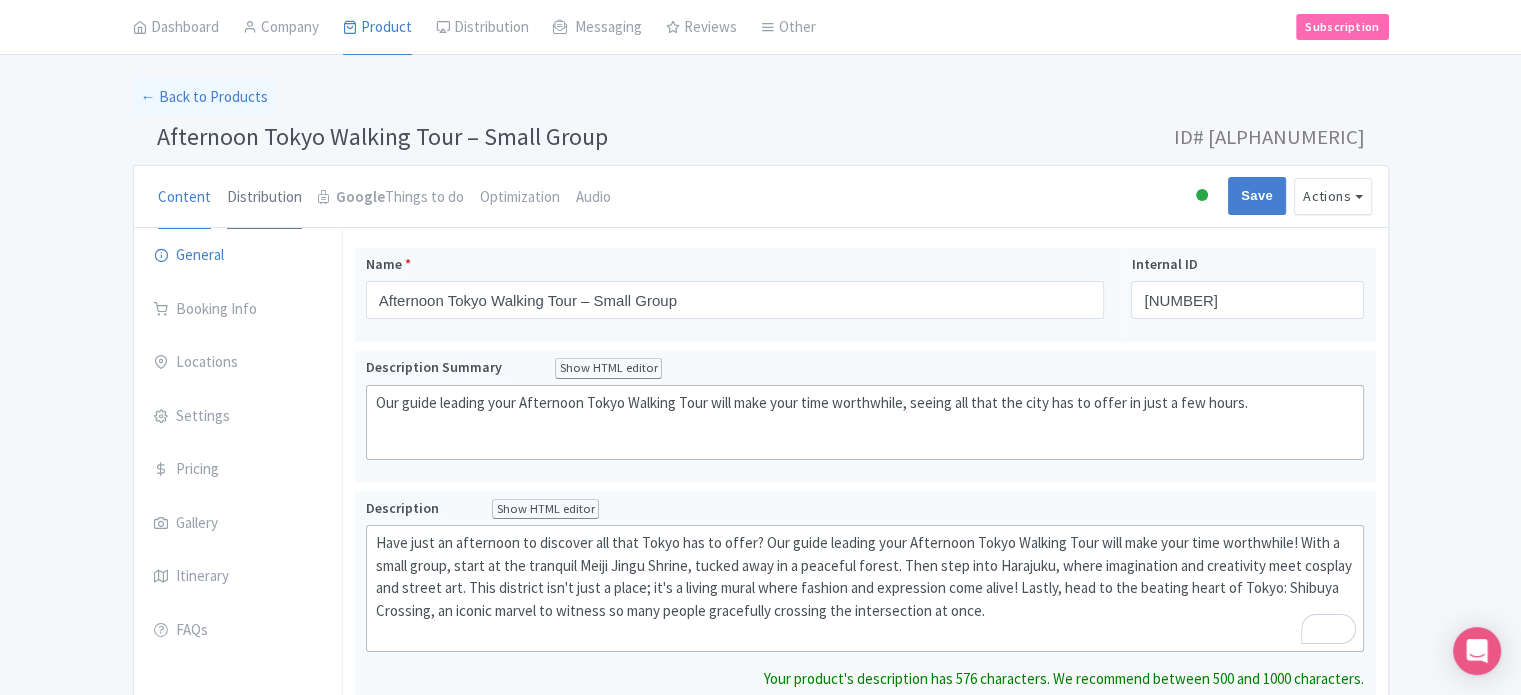 scroll, scrollTop: 0, scrollLeft: 0, axis: both 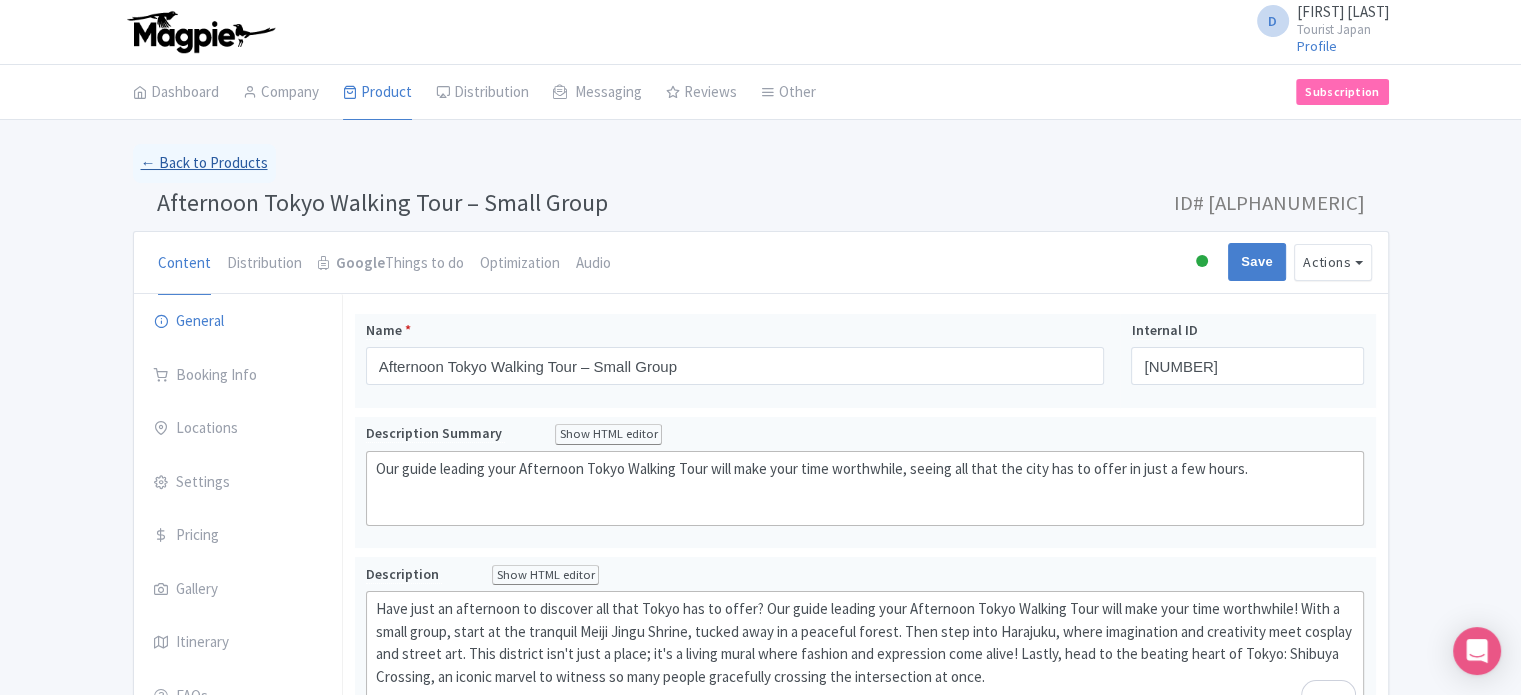 click on "← Back to Products" at bounding box center (204, 163) 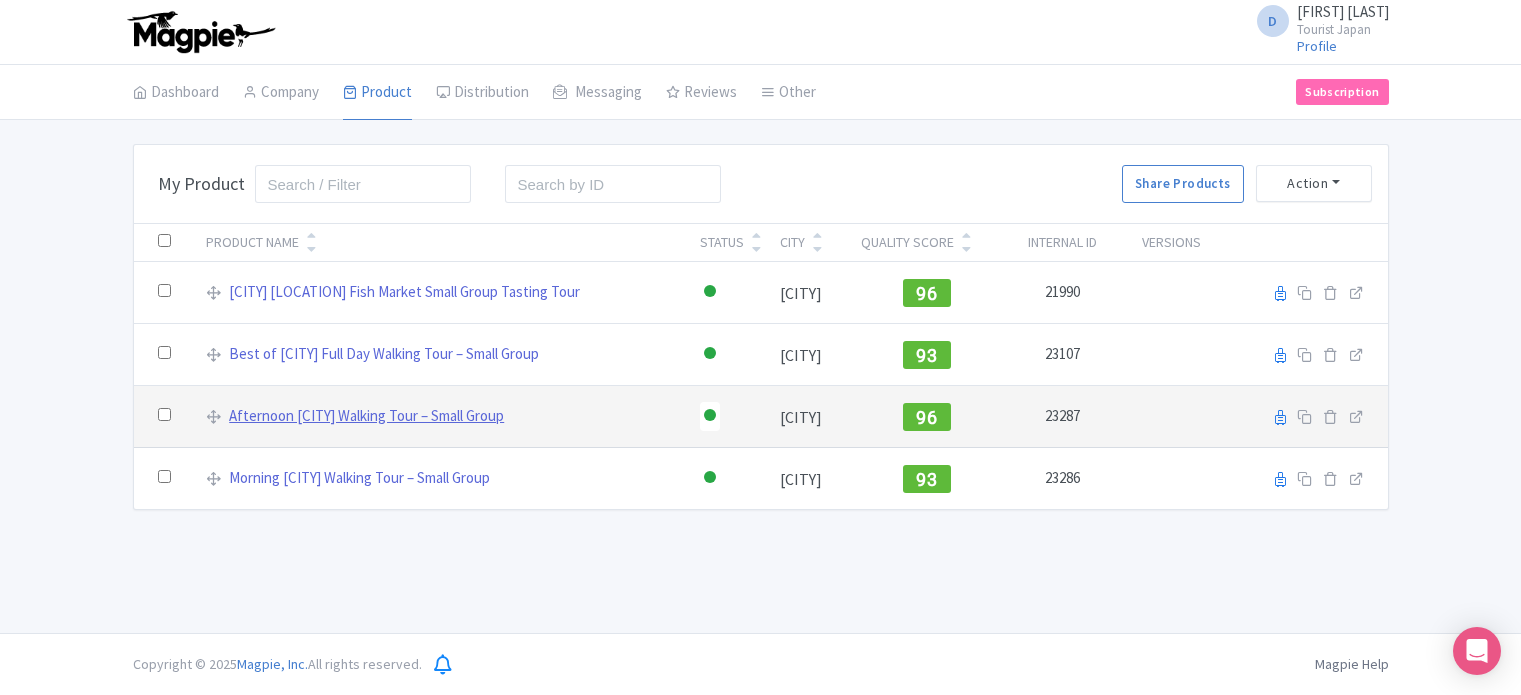 scroll, scrollTop: 0, scrollLeft: 0, axis: both 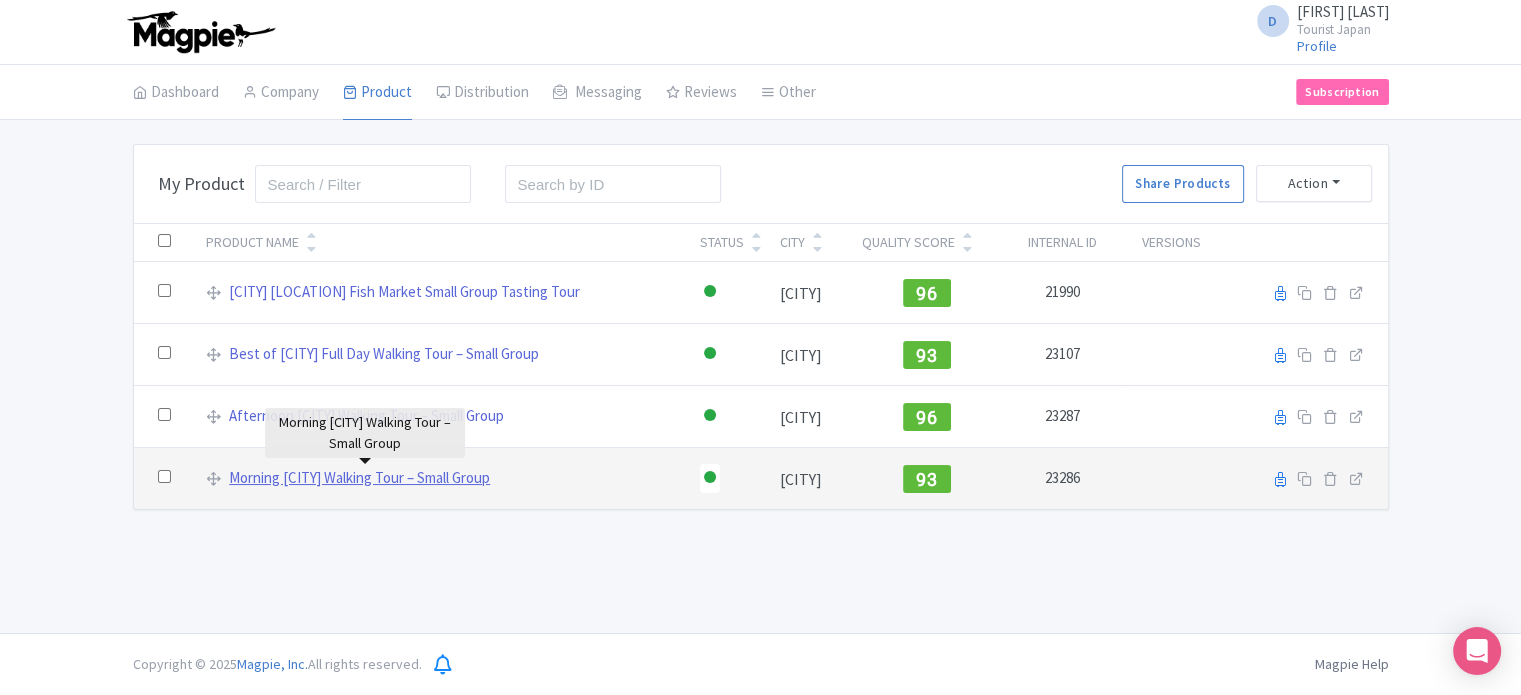 click on "Morning [CITY] Walking Tour – Small Group" at bounding box center [359, 478] 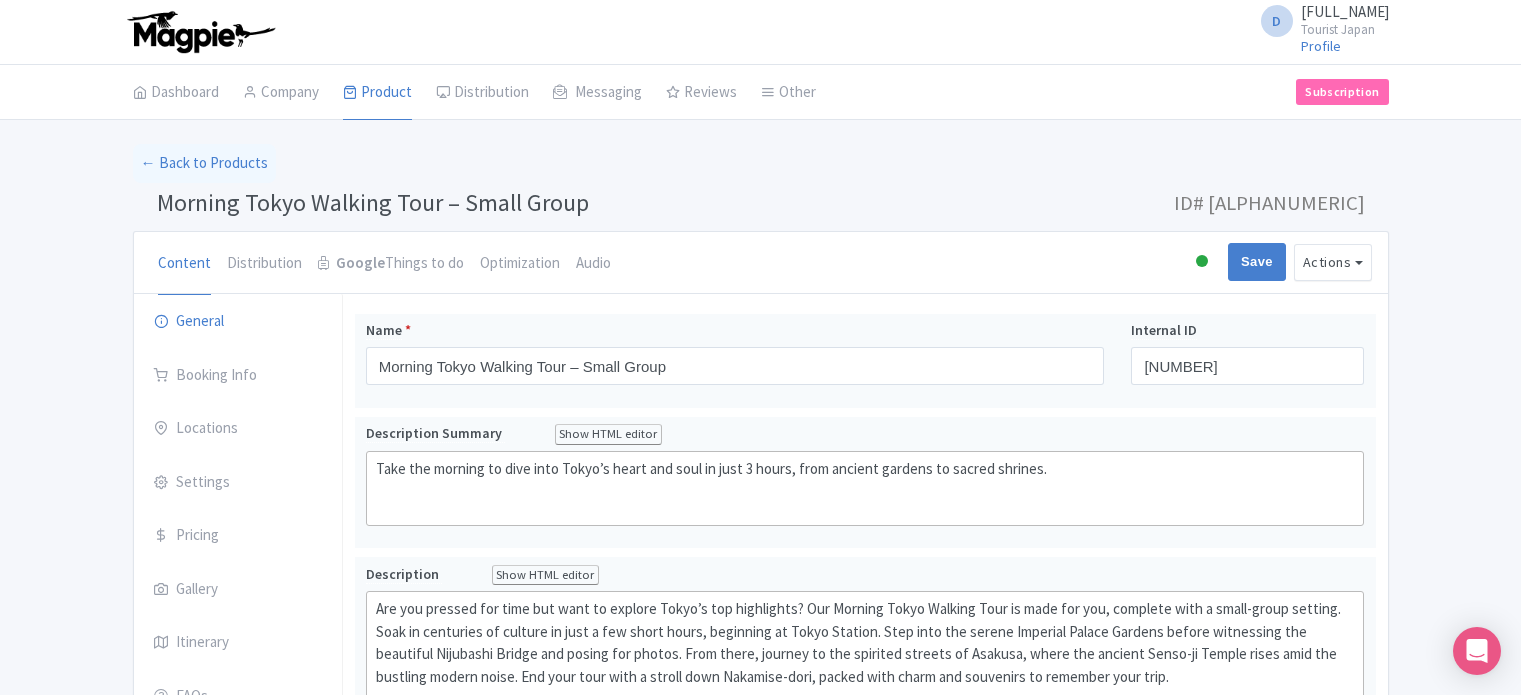scroll, scrollTop: 0, scrollLeft: 0, axis: both 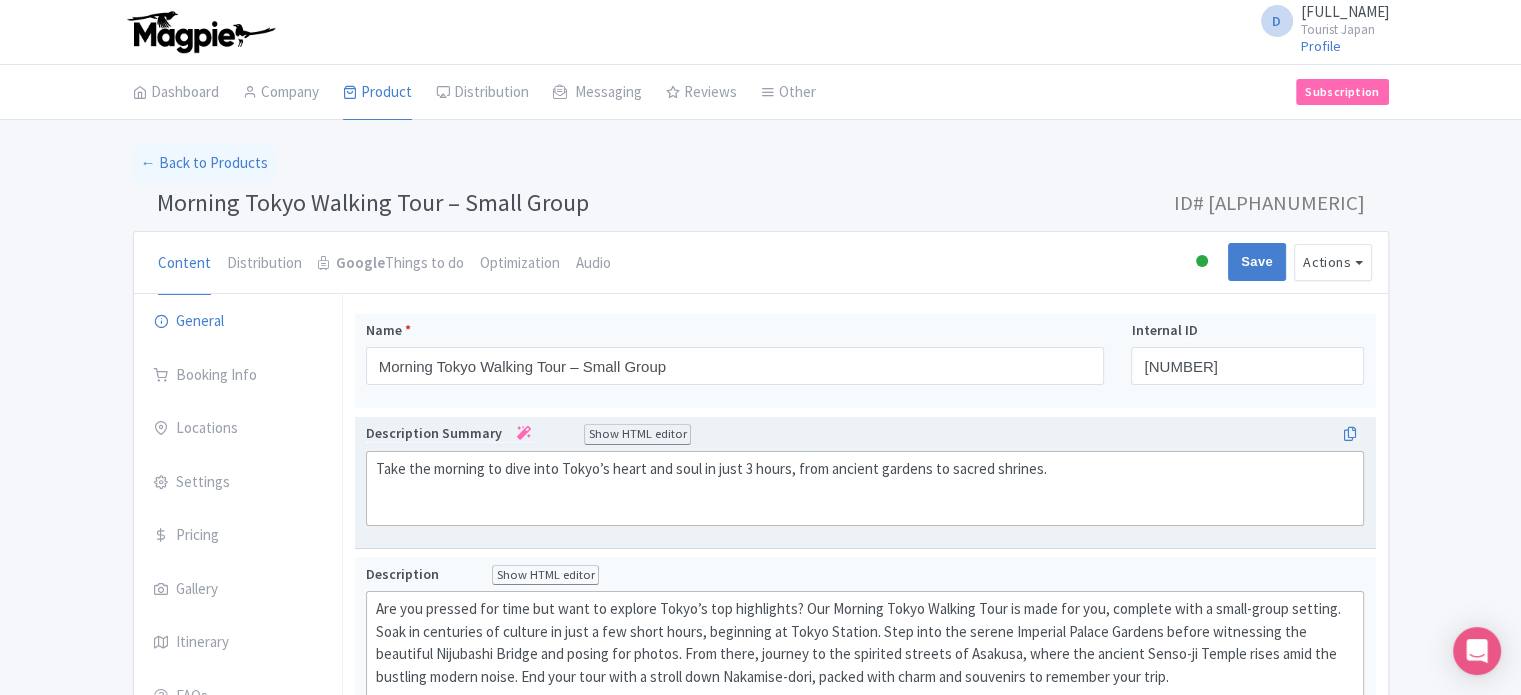 click on "Take the morning to dive into Tokyo’s heart and soul in just 3 hours, from ancient gardens to sacred shrines." 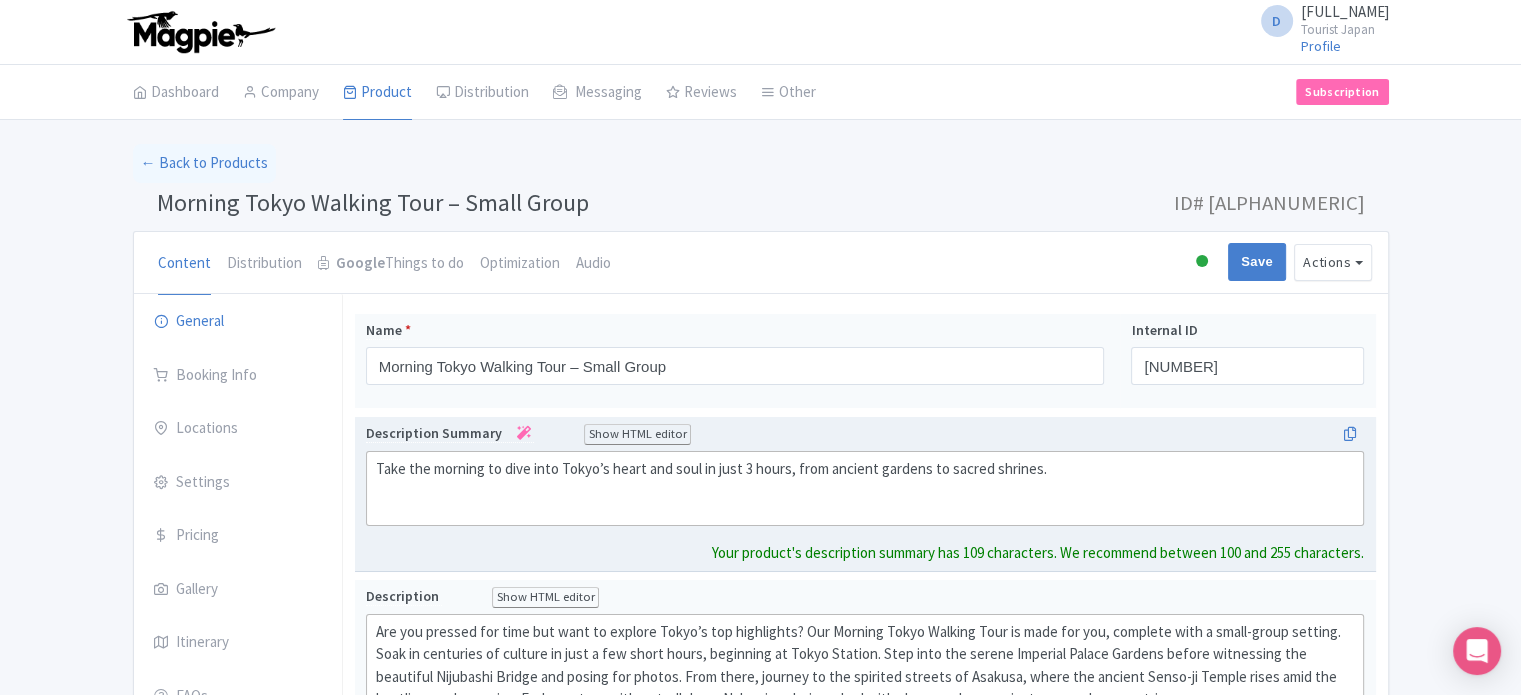 click on "Take the [TIME_PERIOD] to dive into [CITY]'s heart and soul in just [NUMBER] hours, from ancient gardens to sacred shrines." 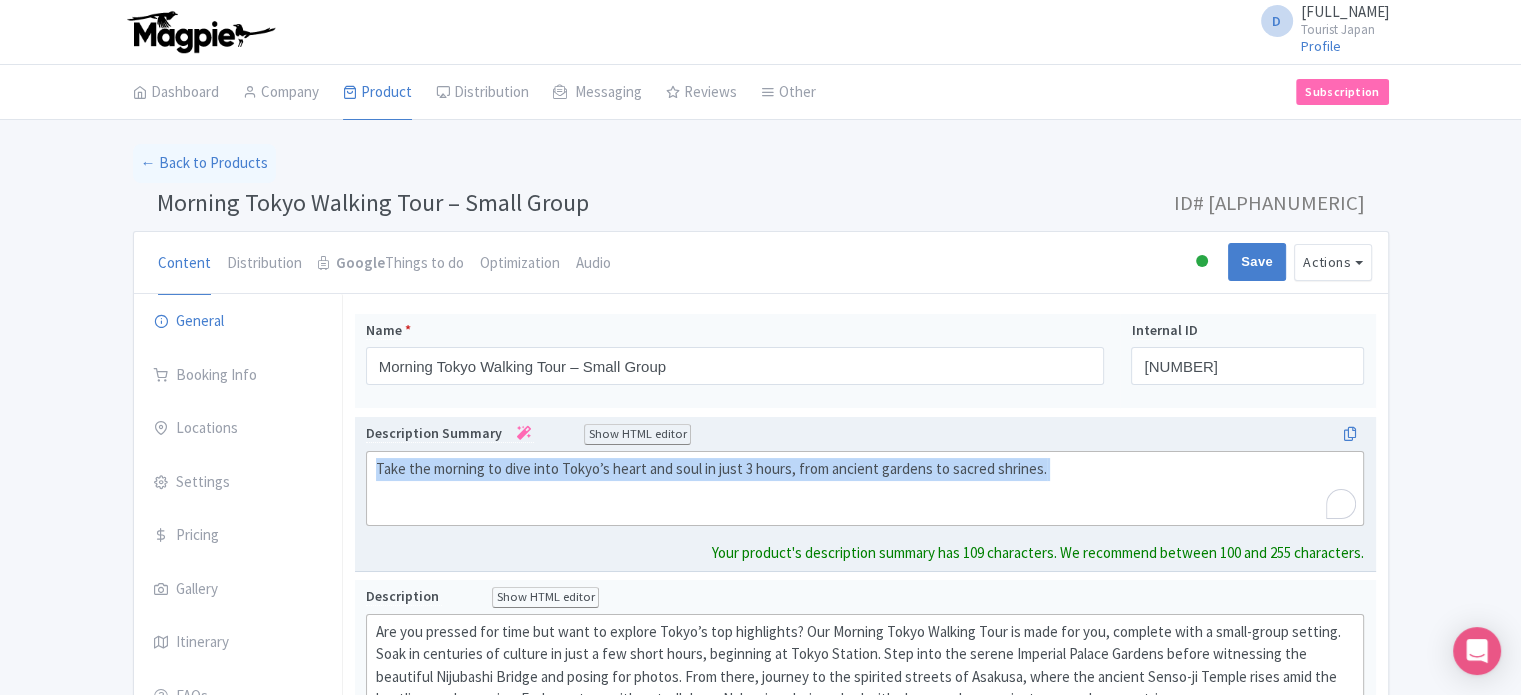 click on "Take the [TIME_PERIOD] to dive into [CITY]'s heart and soul in just [NUMBER] hours, from ancient gardens to sacred shrines." 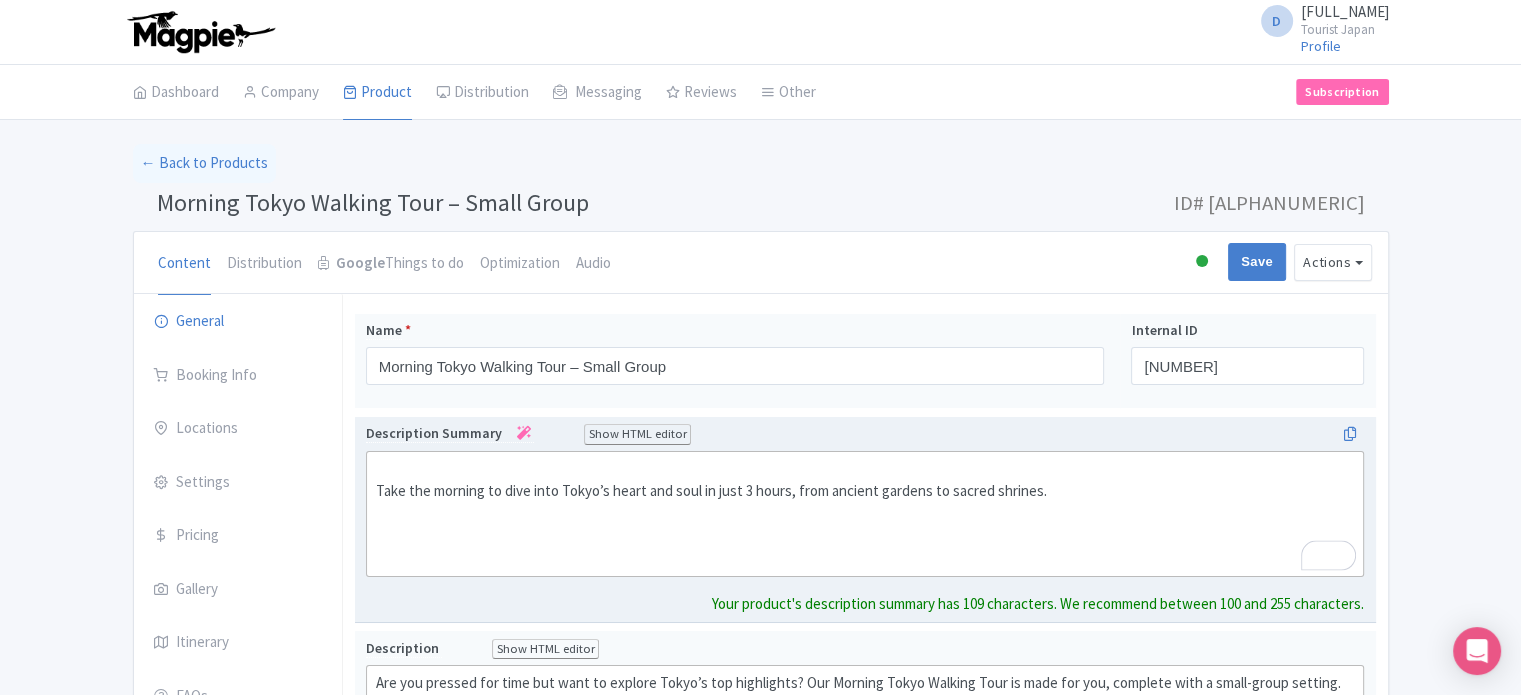 click on "Take the morning to dive into [CITY]’s heart and soul in just 3 hours, from ancient gardens to sacred shrines." 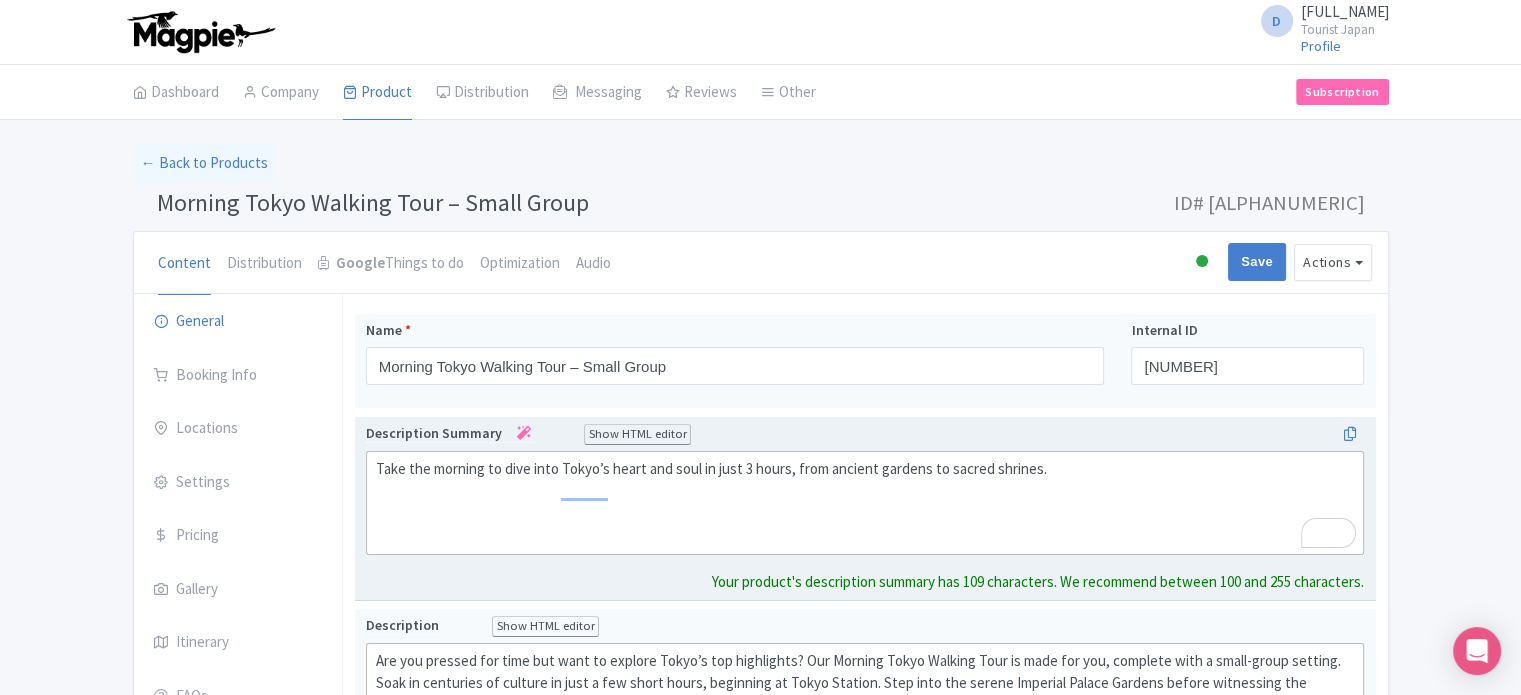 type on "<div>Take the morning to dive into Tokyo’s heart and soul in just 3 hours, from ancient gardens to sacred shrines.<br><br></div><div><br><br></div>" 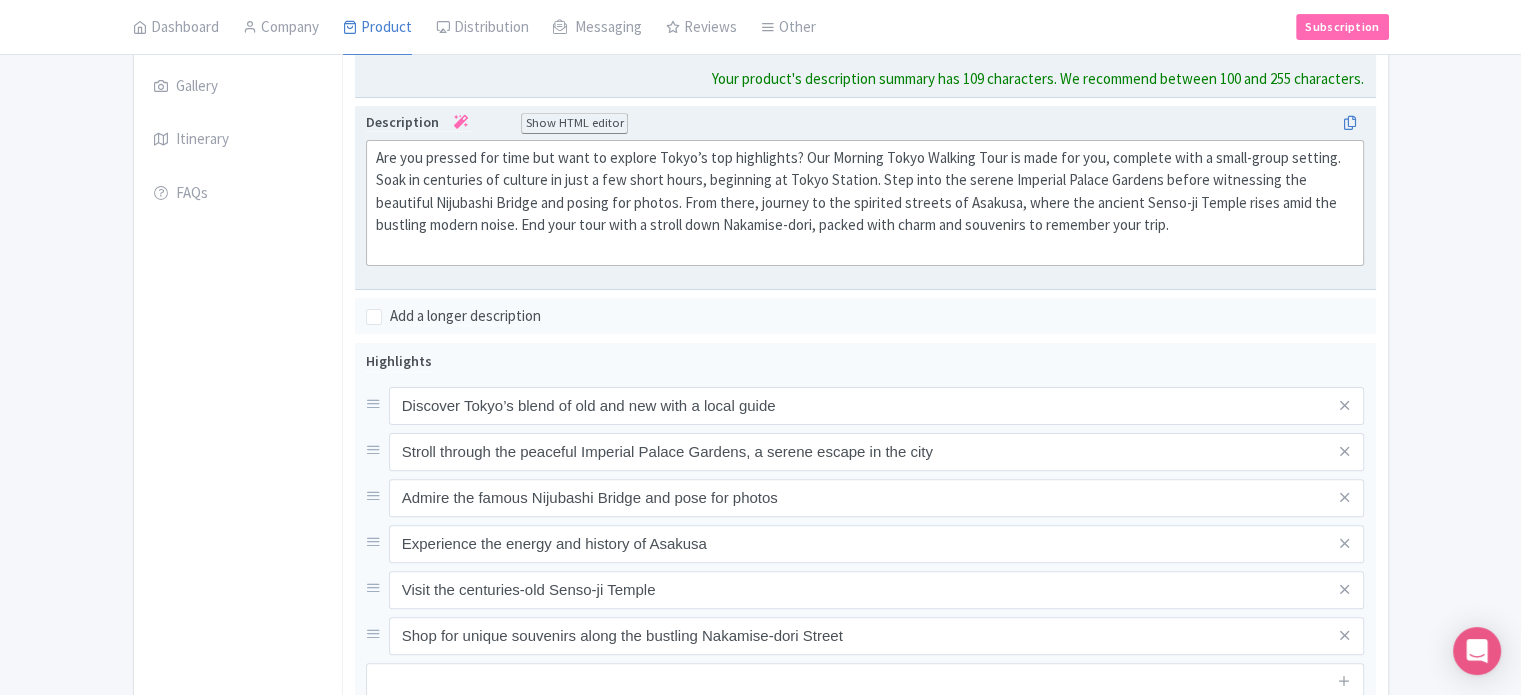 scroll, scrollTop: 500, scrollLeft: 0, axis: vertical 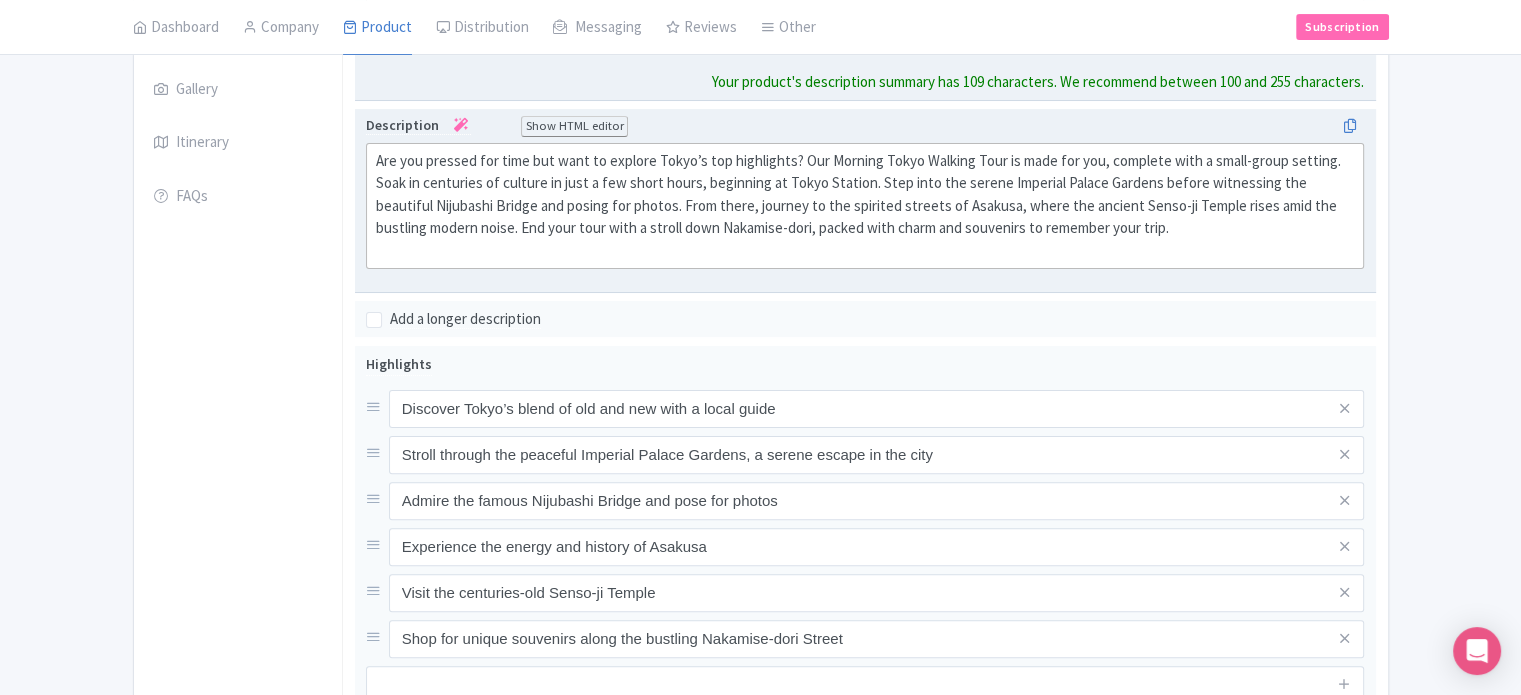 click on "Are you pressed for time but want to explore Tokyo’s top highlights? Our Morning Tokyo Walking Tour is made for you, complete with a small-group setting. Soak in centuries of culture in just a few short hours, beginning at Tokyo Station. Step into the serene Imperial Palace Gardens before witnessing the beautiful Nijubashi Bridge and posing for photos. From there, journey to the spirited streets of Asakusa, where the ancient Senso-ji Temple rises amid the bustling modern noise. End your tour with a stroll down Nakamise-dori, packed with charm and souvenirs to remember your trip." 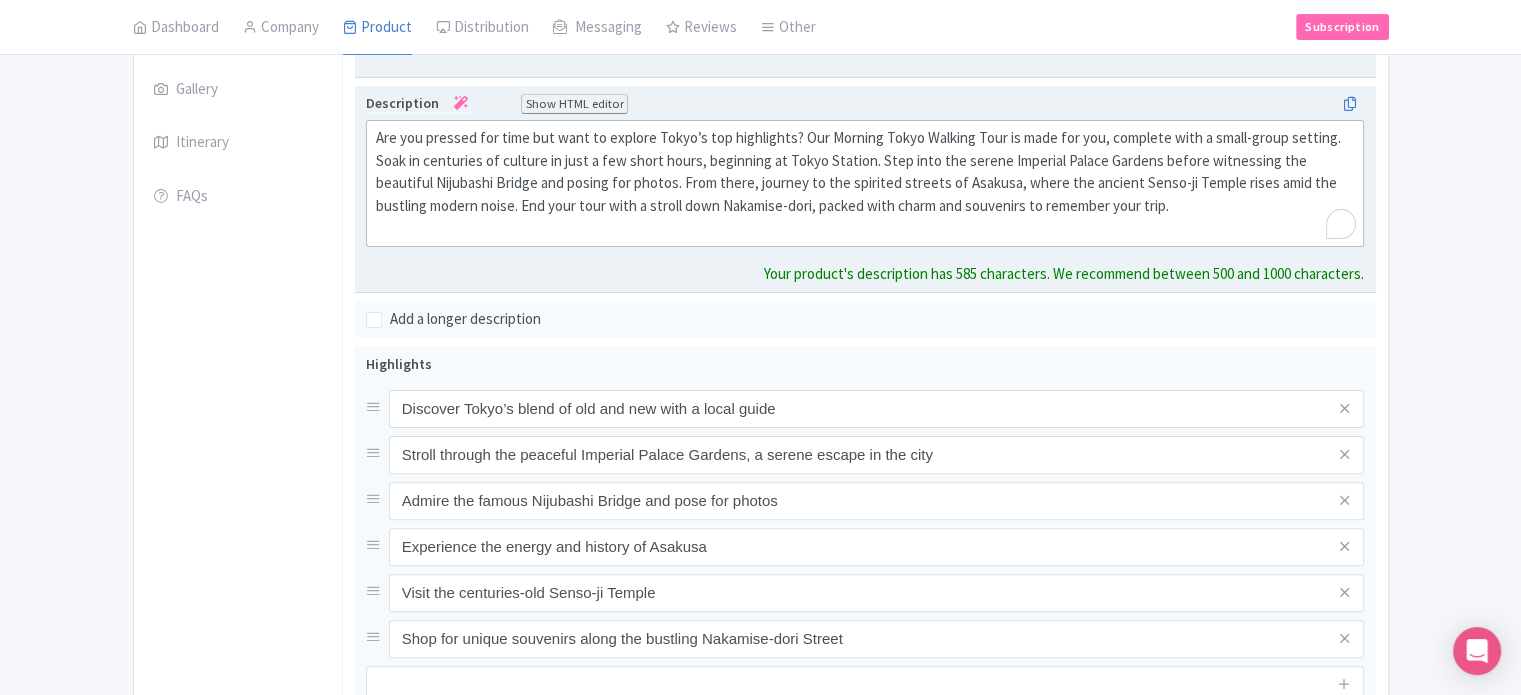 click on "Are you pressed for time but want to explore Tokyo’s top highlights? Our Morning Tokyo Walking Tour is made for you, complete with a small-group setting. Soak in centuries of culture in just a few short hours, beginning at Tokyo Station. Step into the serene Imperial Palace Gardens before witnessing the beautiful Nijubashi Bridge and posing for photos. From there, journey to the spirited streets of Asakusa, where the ancient Senso-ji Temple rises amid the bustling modern noise. End your tour with a stroll down Nakamise-dori, packed with charm and souvenirs to remember your trip." 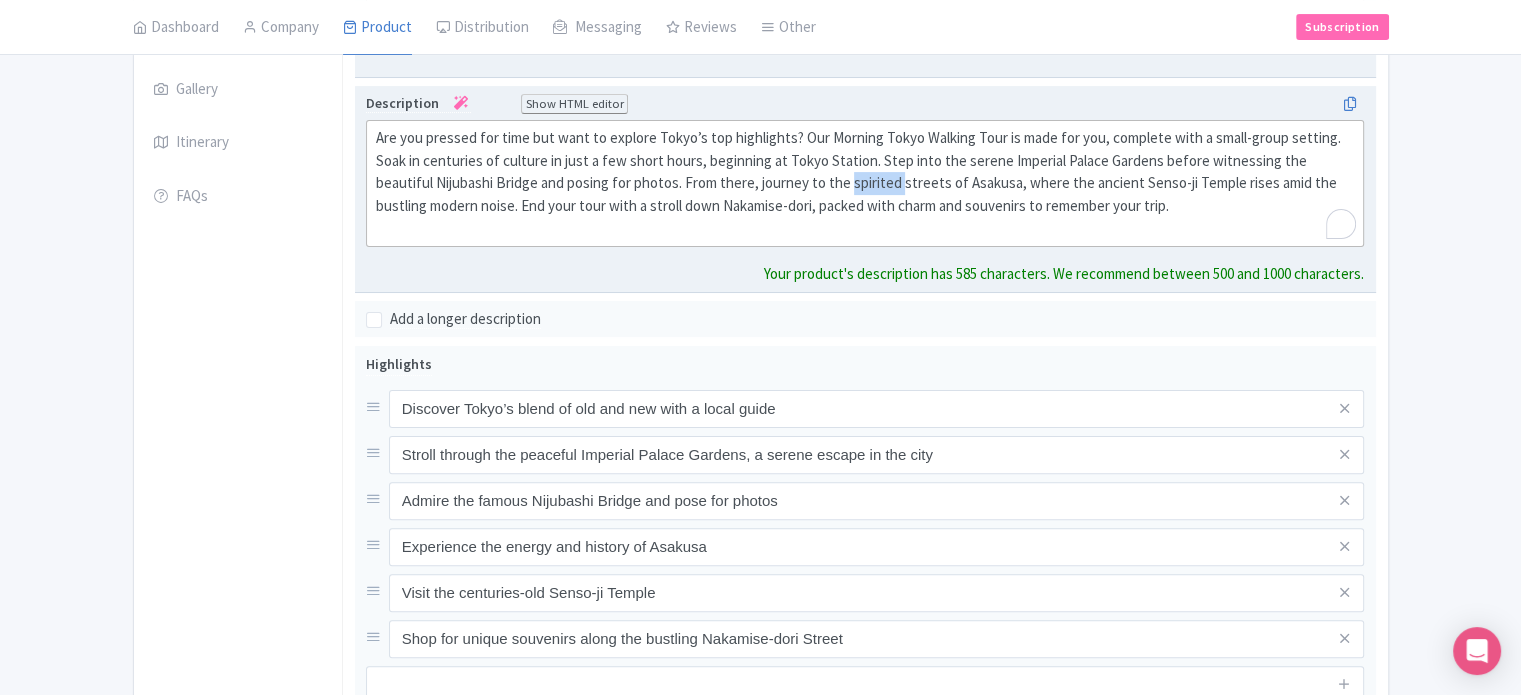 click on "Are you pressed for time but want to explore Tokyo’s top highlights? Our Morning Tokyo Walking Tour is made for you, complete with a small-group setting. Soak in centuries of culture in just a few short hours, beginning at Tokyo Station. Step into the serene Imperial Palace Gardens before witnessing the beautiful Nijubashi Bridge and posing for photos. From there, journey to the spirited streets of Asakusa, where the ancient Senso-ji Temple rises amid the bustling modern noise. End your tour with a stroll down Nakamise-dori, packed with charm and souvenirs to remember your trip." 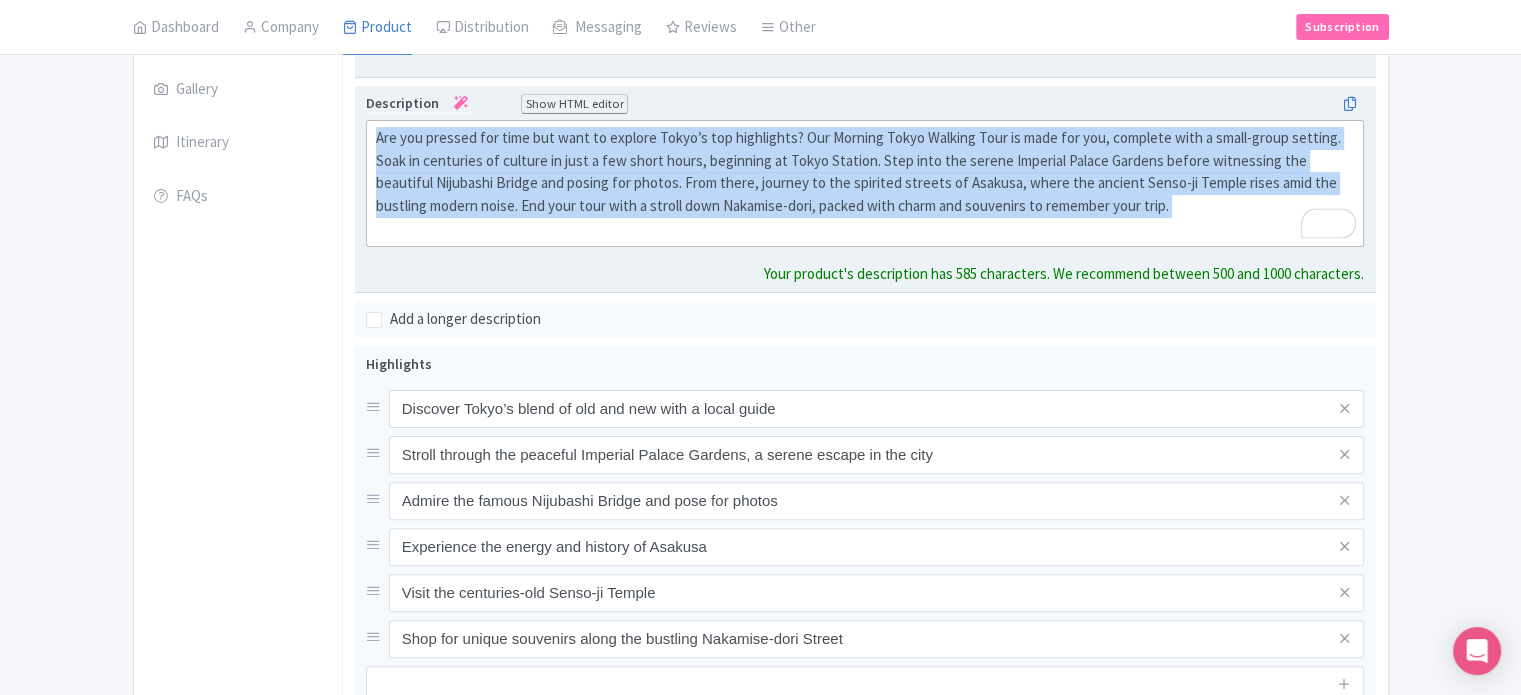 type on "<div>Are you pressed for time but want to explore Tokyo’s top highlights? Our Morning Tokyo Walking Tour is made for you, complete with a small-group setting. Soak in centuries of culture in just a few short hours, beginning at Tokyo Station. Step into the serene Imperial Palace Gardens before witnessing the beautiful Nijubashi Bridge and posing for photos. From there, journey to the spirited streets of Asakusa, where the ancient Senso-ji Temple rises amid the bustling modern noise. End your tour with a stroll down Nakamise-dori, packed with charm and souvenirs to remember your trip.<br><br></div>" 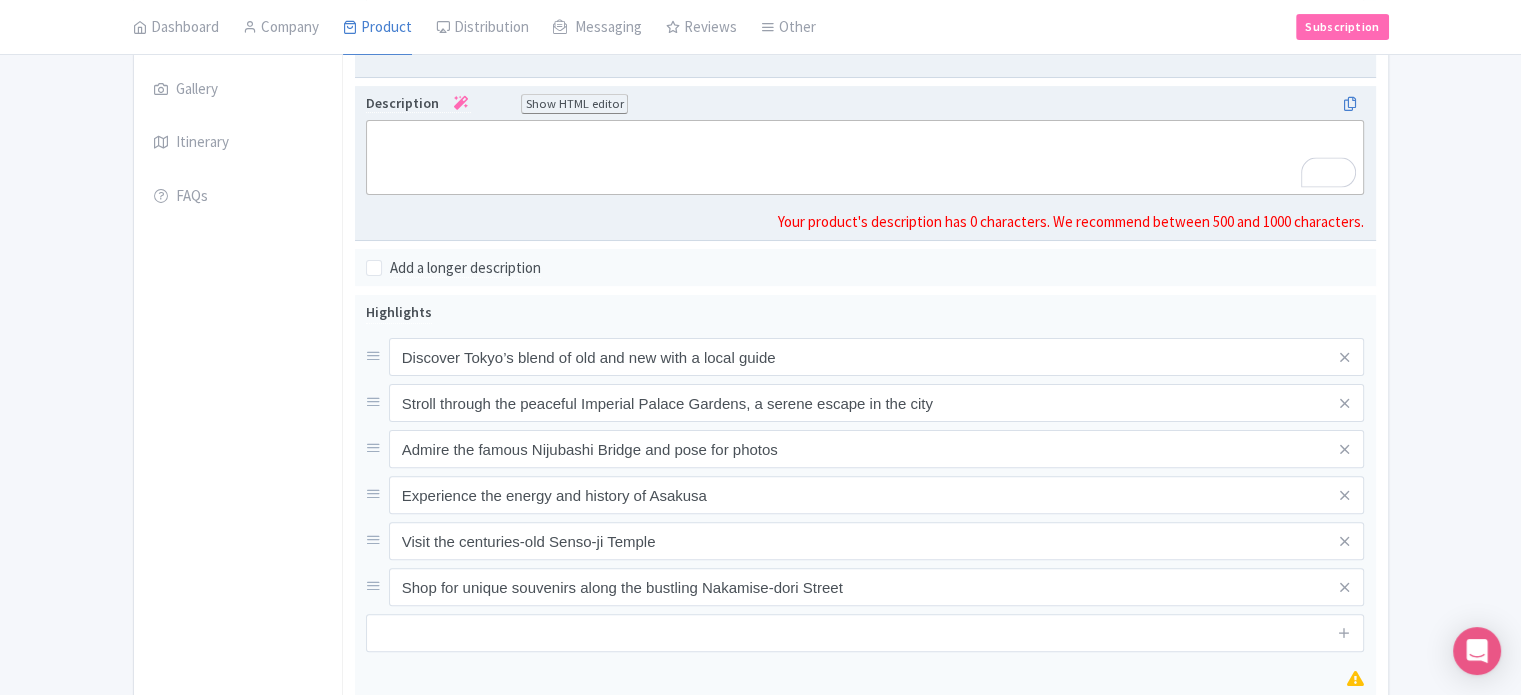 paste on "<div>Are you pressed for time but want to explore Tokyo’s top highlights? Our <strong>Morning Tokyo Walking Tour </strong>is made for you, complete with a small-group setting. Soak in centuries of culture in just a few short hours, beginning at Tokyo Station. Step into the serene Imperial Palace Gardens before witnessing the beautiful Nijubashi Bridge and posing for photos. From there, journey to the spirited streets of Asakusa, where the charming Nakamise-dori Street will serve as your gateway to the Senso-ji Temple. End your tour with a discovery of Tokyo’s oldest Buddhist temple, revered and beautiful.&nbsp;</div>" 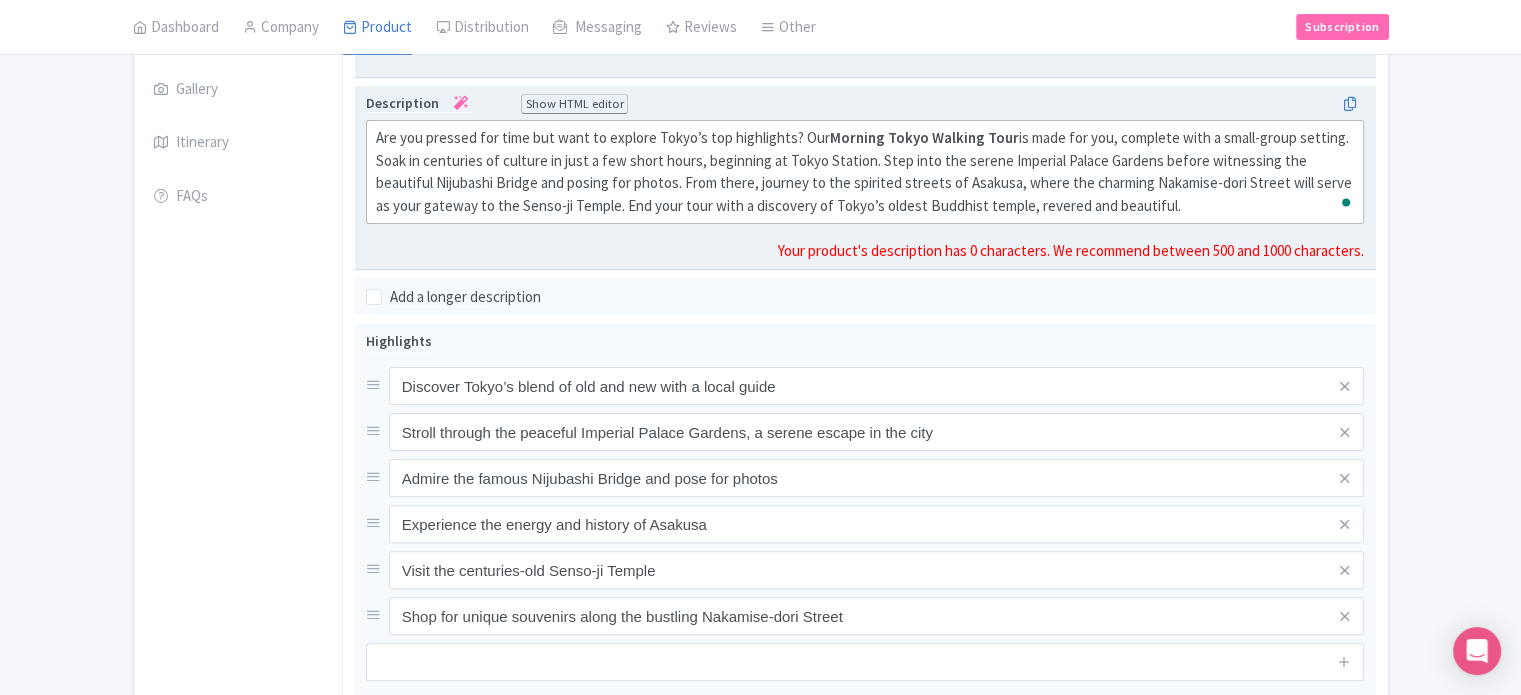 type on "<div>Are you pressed for time but want to explore Tokyo’s top highlights? Our <strong>Morning Tokyo Walking Tour </strong>is made for you, complete with a small-group setting. Soak in centuries of culture in just a few short hours, beginning at Tokyo Station. Step into the serene Imperial Palace Gardens before witnessing the beautiful Nijubashi Bridge and posing for photos. From there, journey to the spirited streets of Asakusa, where the charming Nakamise-dori Street will serve as your gateway to the Senso-ji Temple. End your tour with a discovery of Tokyo’s oldest Buddhist temple, revered and beautiful.&nbsp;</div>" 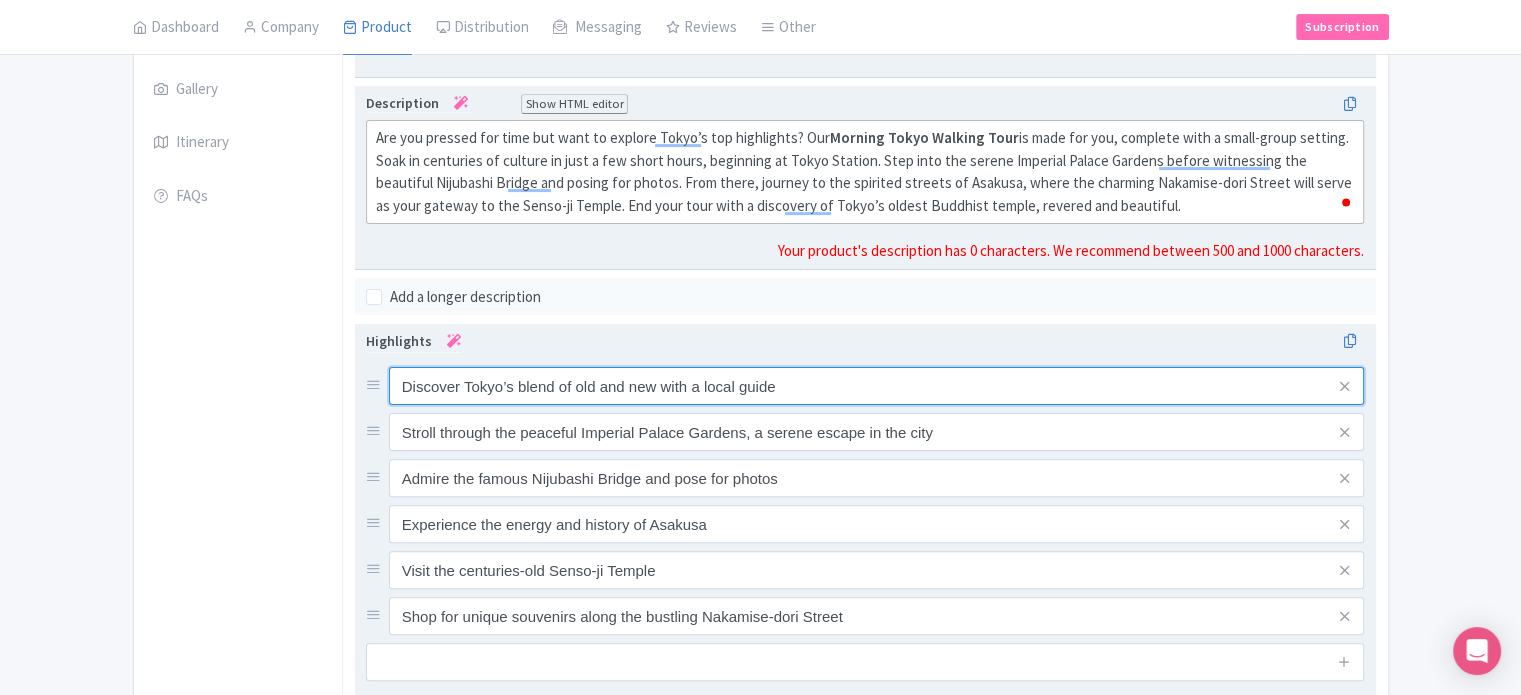 click on "Discover Tokyo’s blend of old and new with a local guide Stroll through the peaceful Imperial Palace Gardens, a serene escape in the city Admire the famous Nijubashi Bridge and pose for photos Experience the energy and history of Asakusa Visit the centuries-old Senso-ji Temple Shop for unique souvenirs along the bustling Nakamise-dori Street" at bounding box center (865, 501) 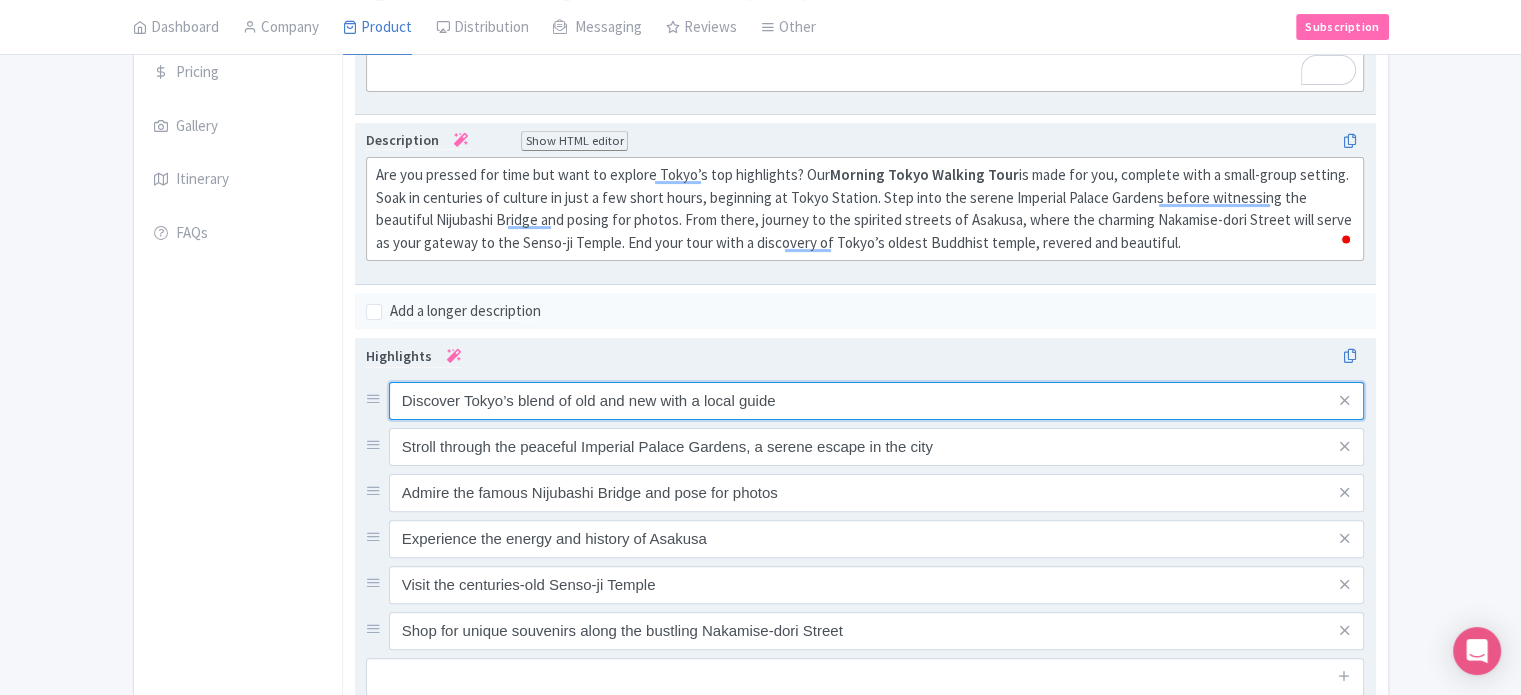 scroll, scrollTop: 600, scrollLeft: 0, axis: vertical 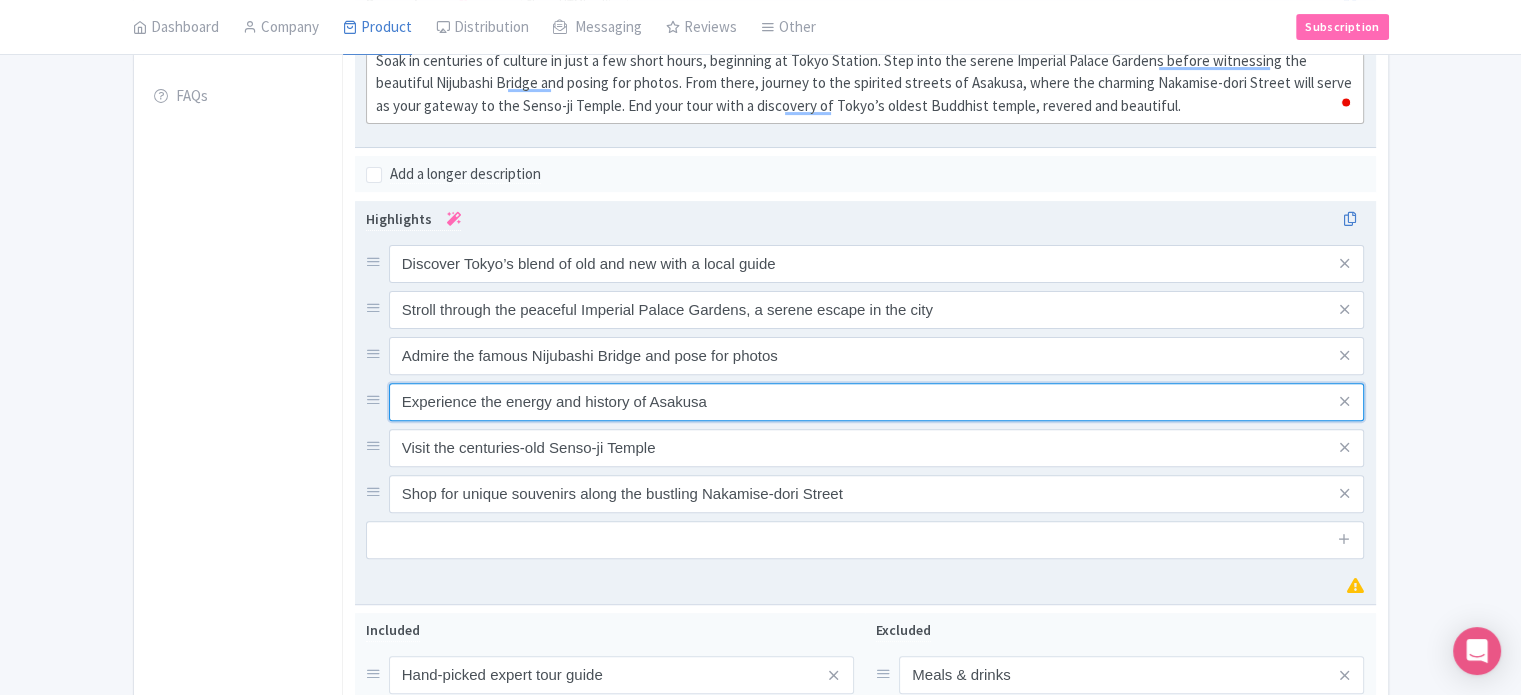 click on "Experience the energy and history of [CITY]" at bounding box center (877, 264) 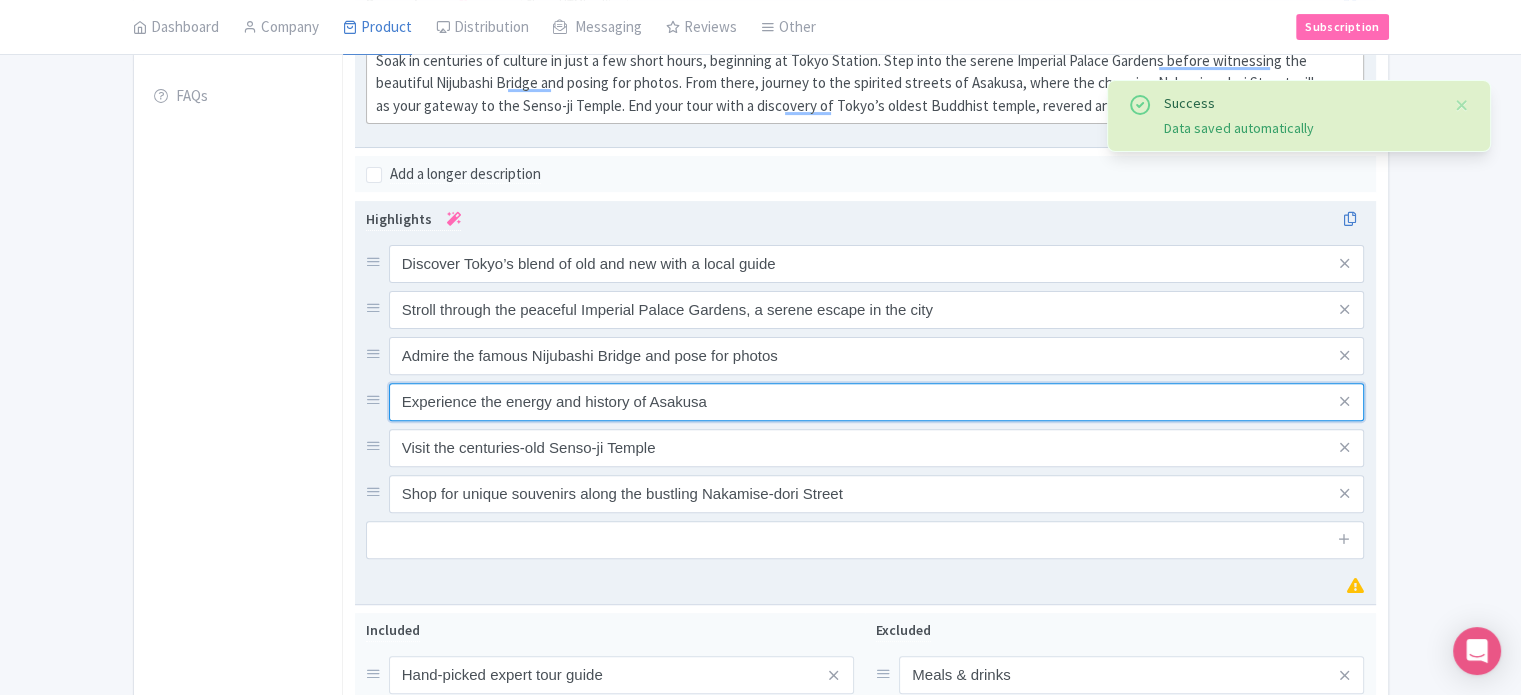 click on "Experience the energy and history of [CITY]" at bounding box center (877, 264) 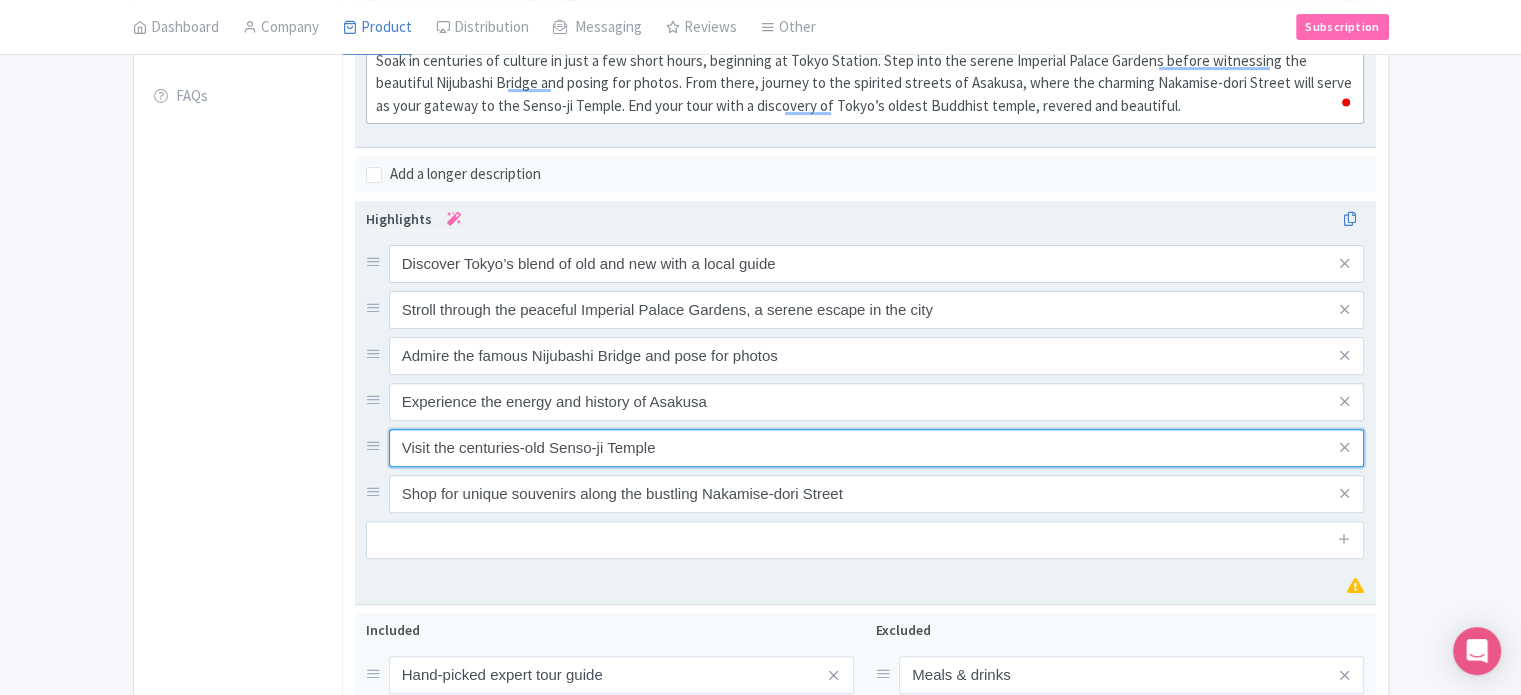 click on "Visit the centuries-old Senso-ji Temple" at bounding box center [877, 264] 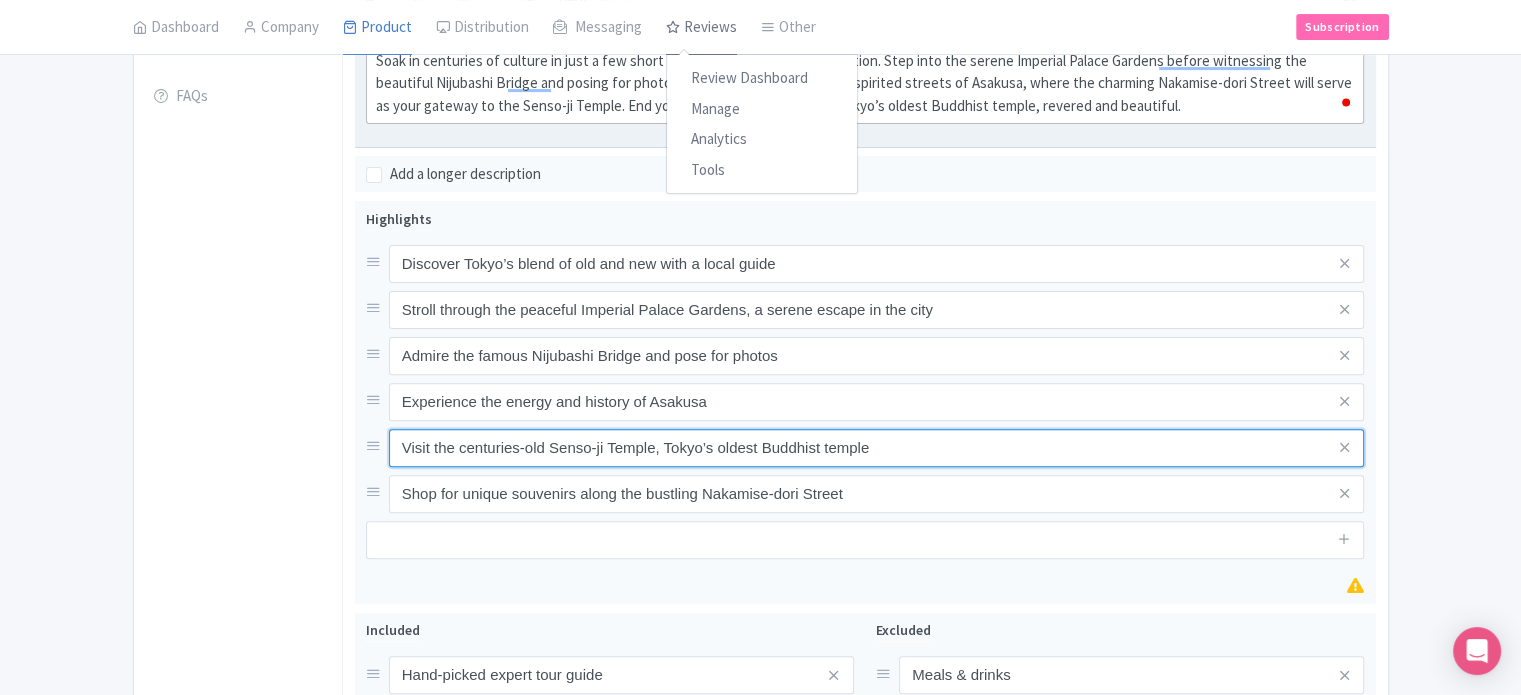 type on "Visit the centuries-old Senso-ji Temple, [CITY]’s oldest Buddhist temple" 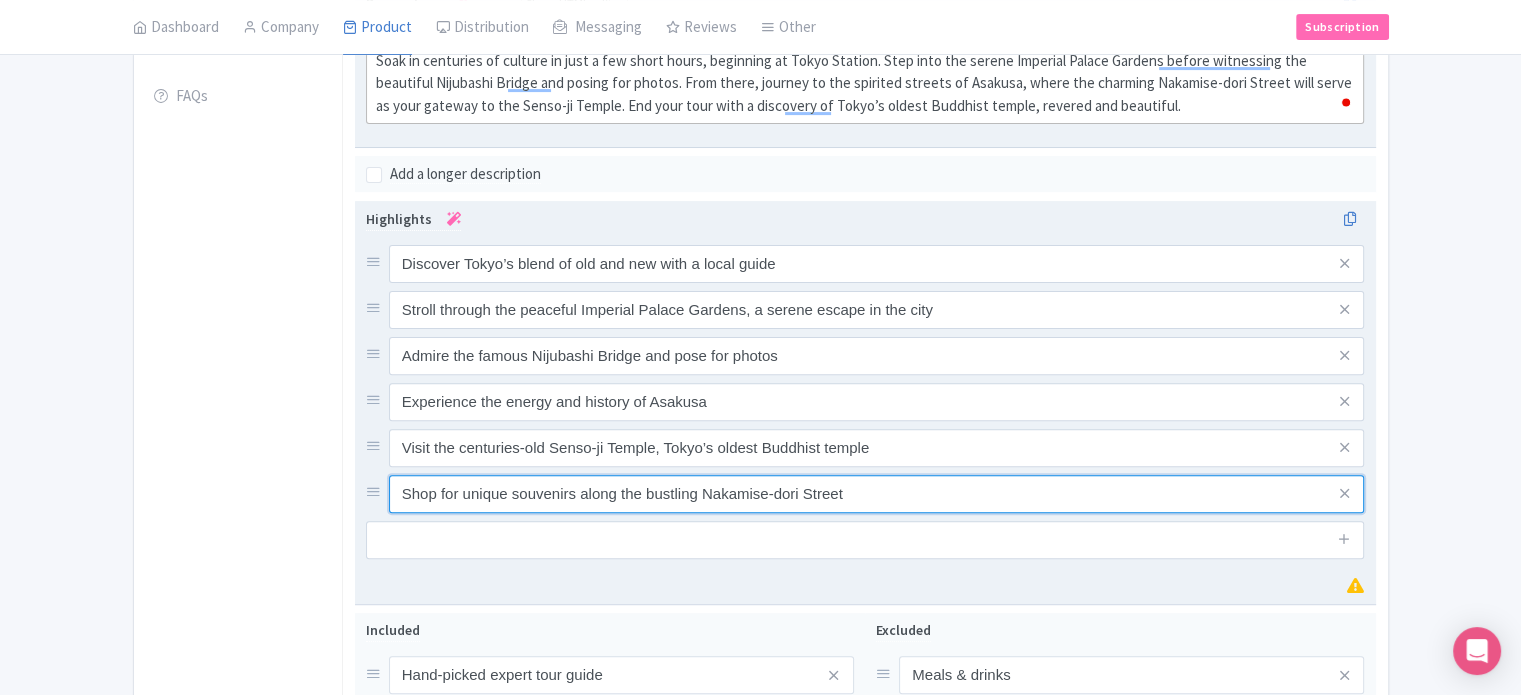 click on "Shop for unique souvenirs along the bustling Nakamise-dori Street" at bounding box center [877, 264] 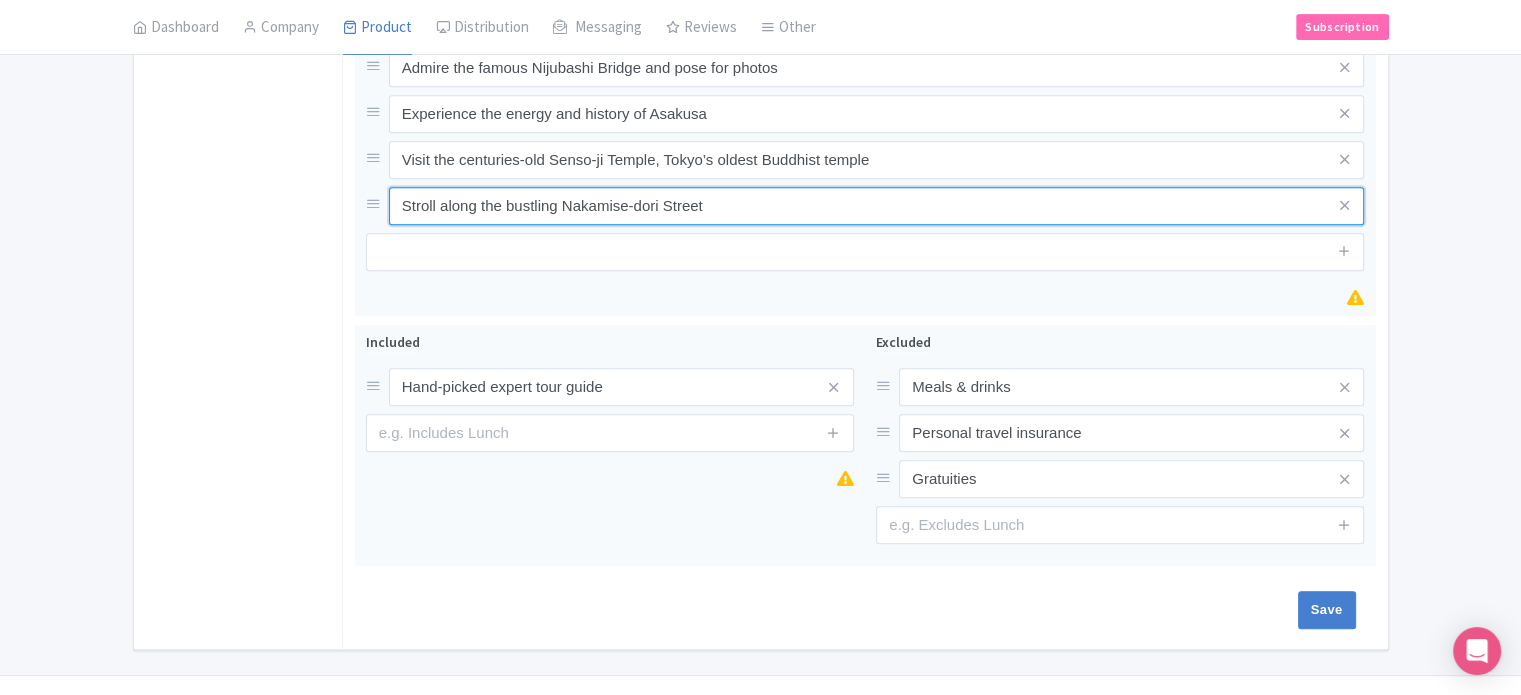 scroll, scrollTop: 924, scrollLeft: 0, axis: vertical 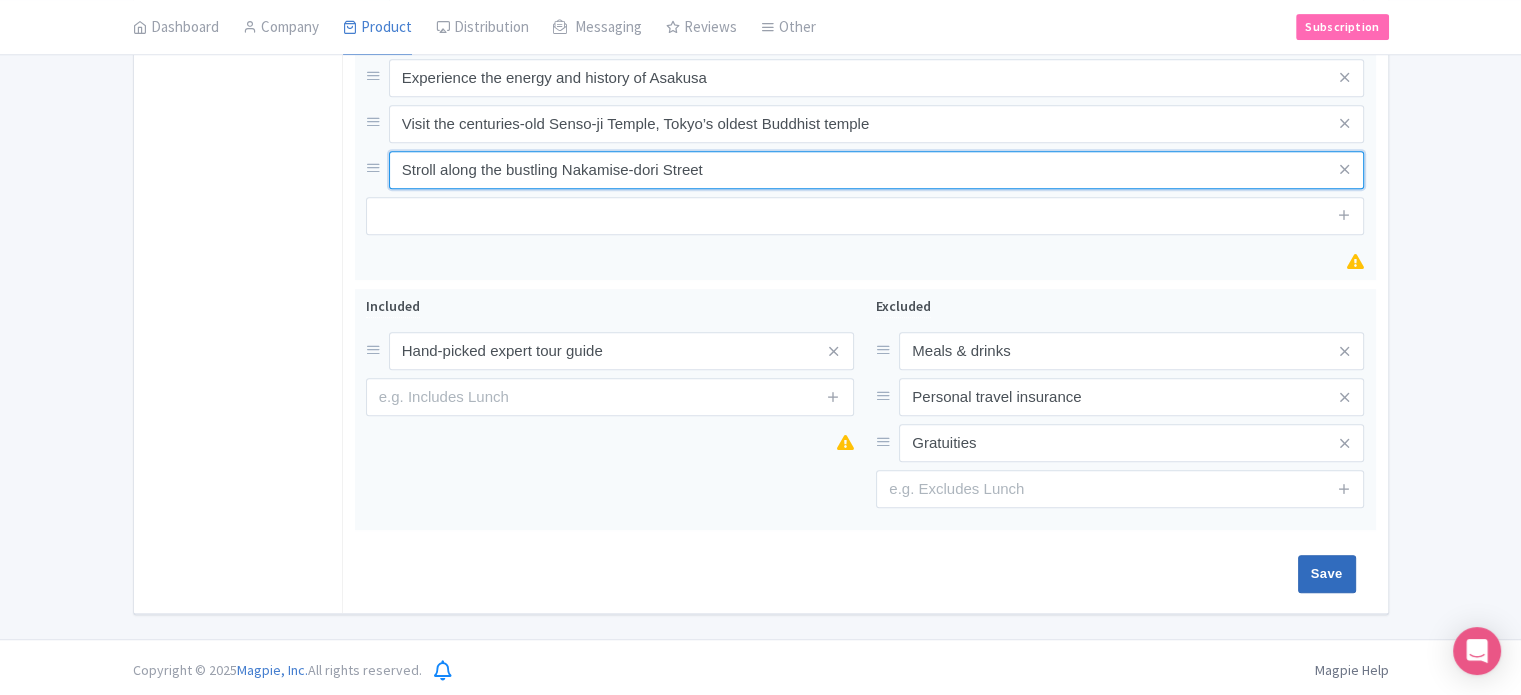 type on "Stroll along the bustling Nakamise-dori Street" 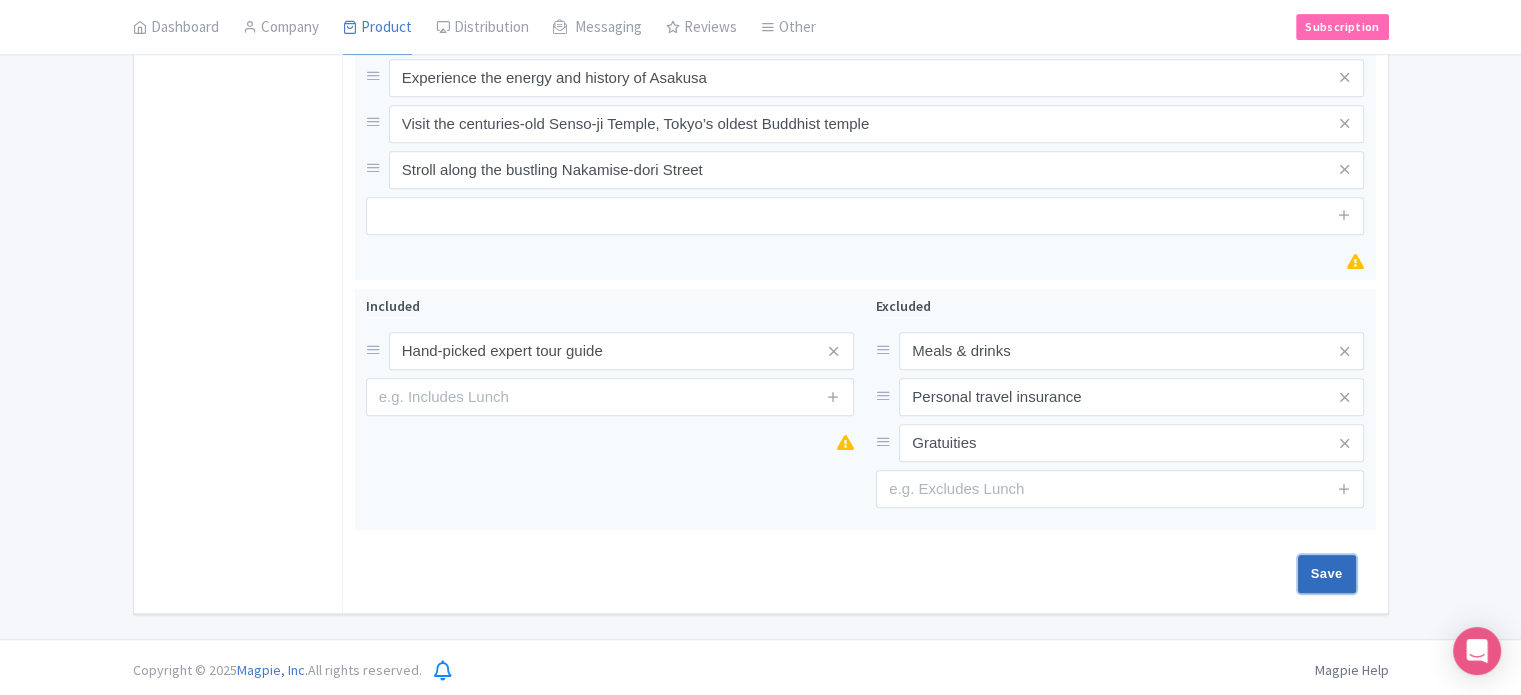 click on "Save" at bounding box center (1327, 574) 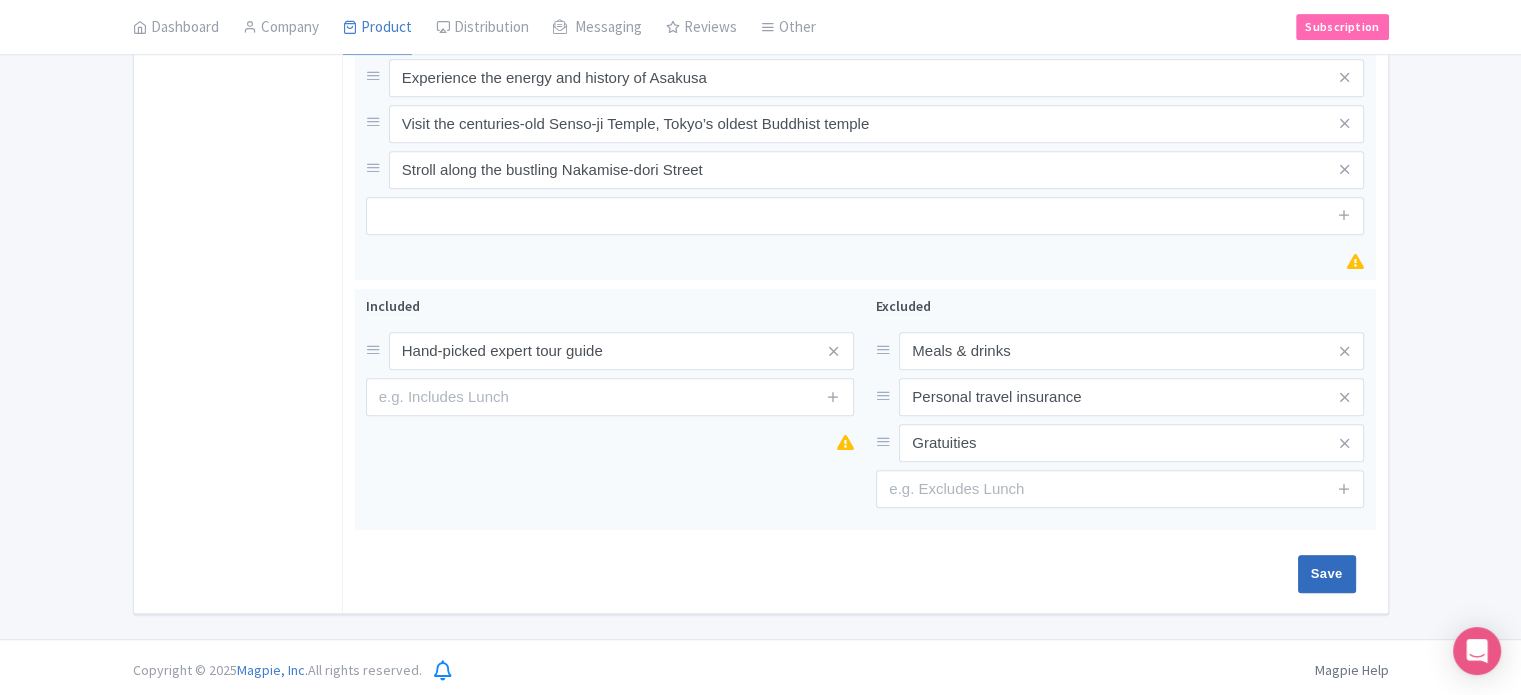 type on "Saving..." 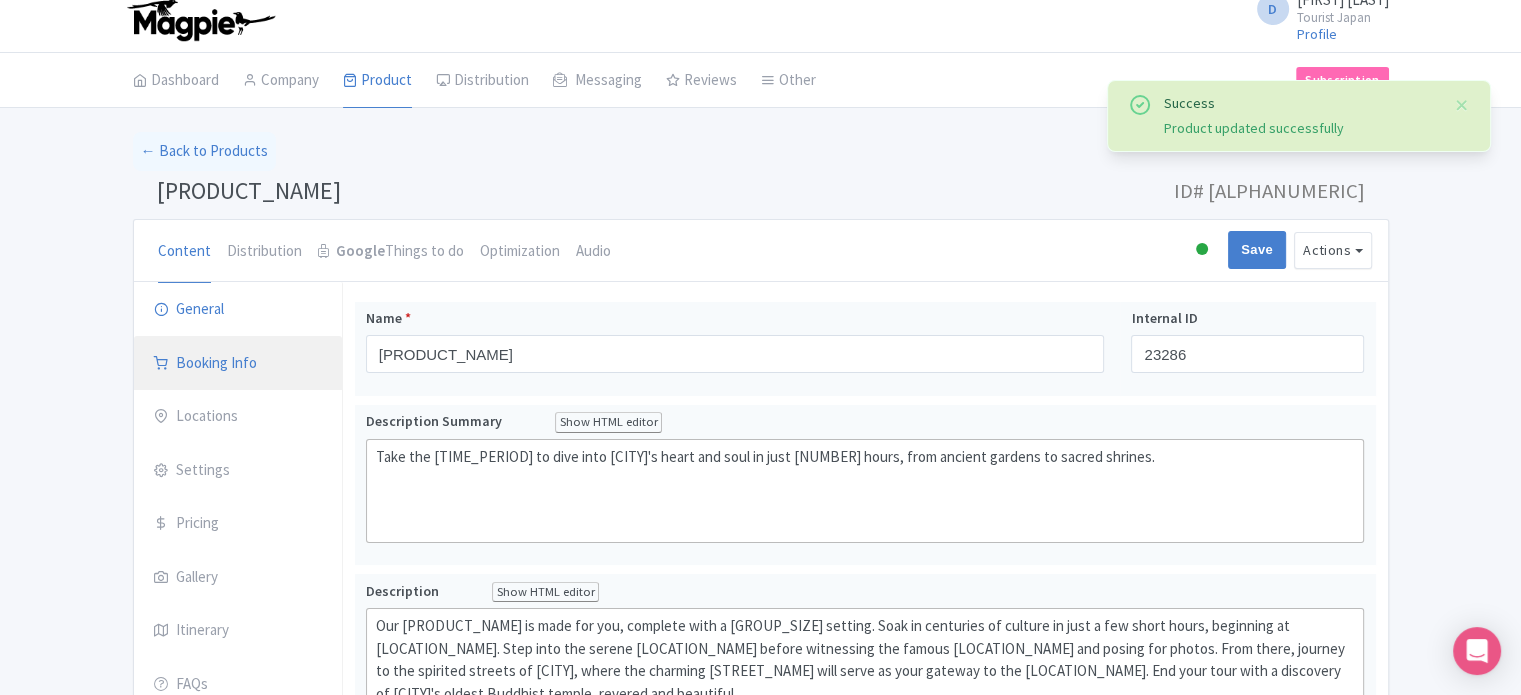 scroll, scrollTop: 12, scrollLeft: 0, axis: vertical 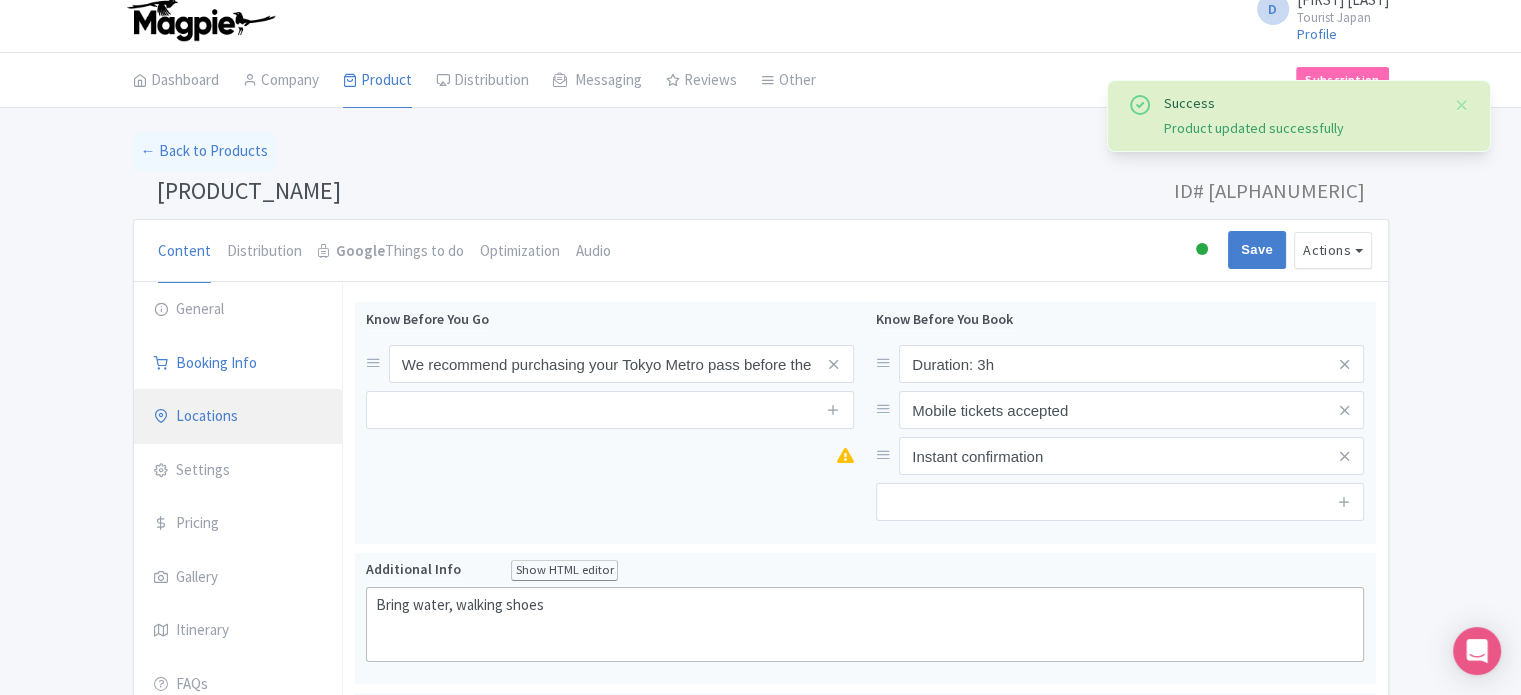 click on "Locations" at bounding box center (238, 417) 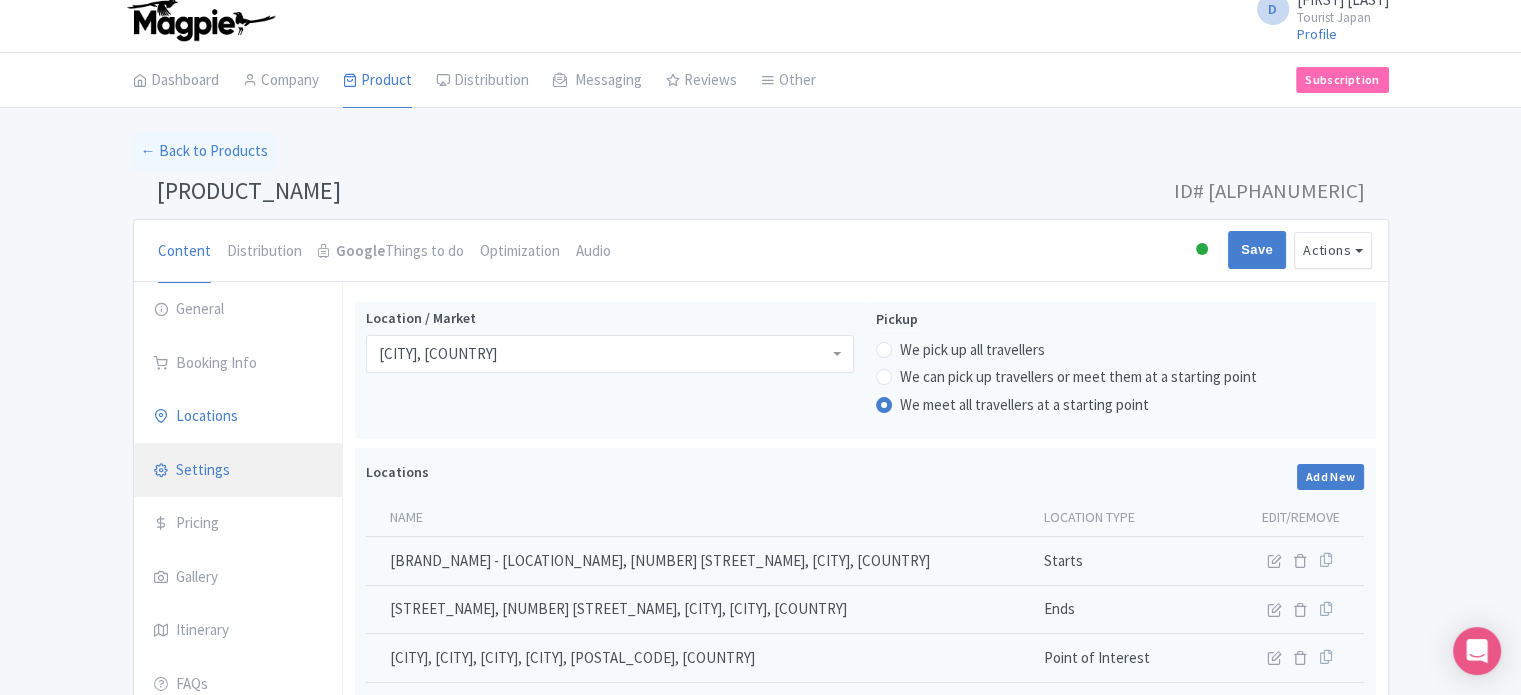 click on "Settings" at bounding box center (238, 471) 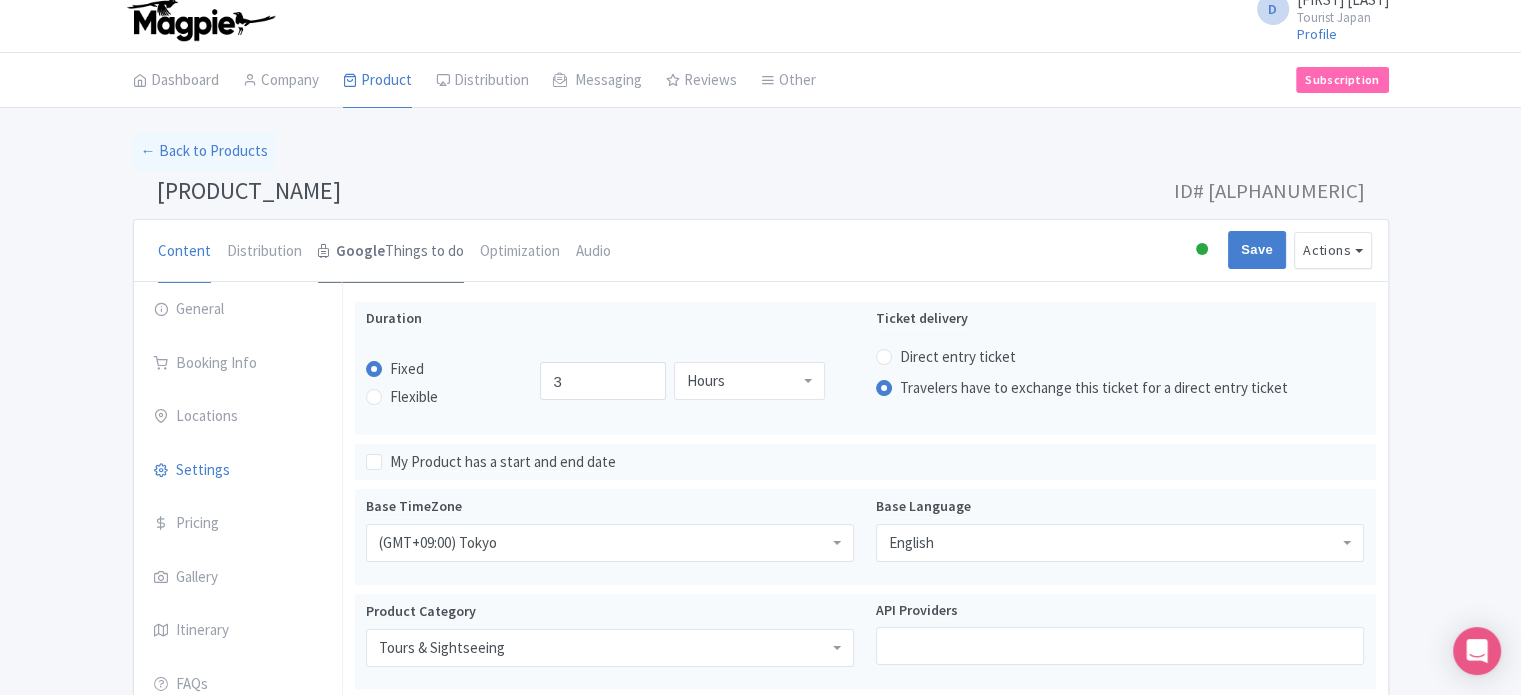 click on "Google  Things to do" at bounding box center [391, 252] 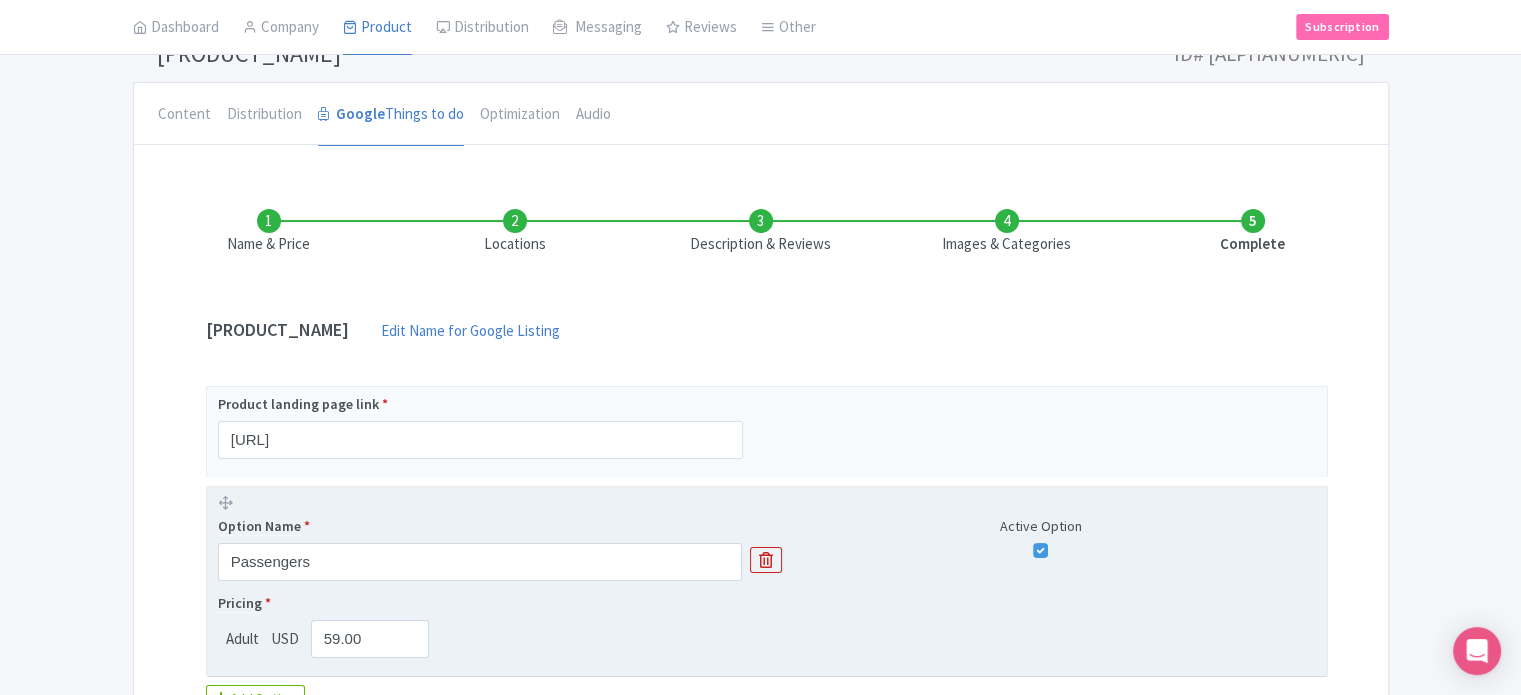 scroll, scrollTop: 312, scrollLeft: 0, axis: vertical 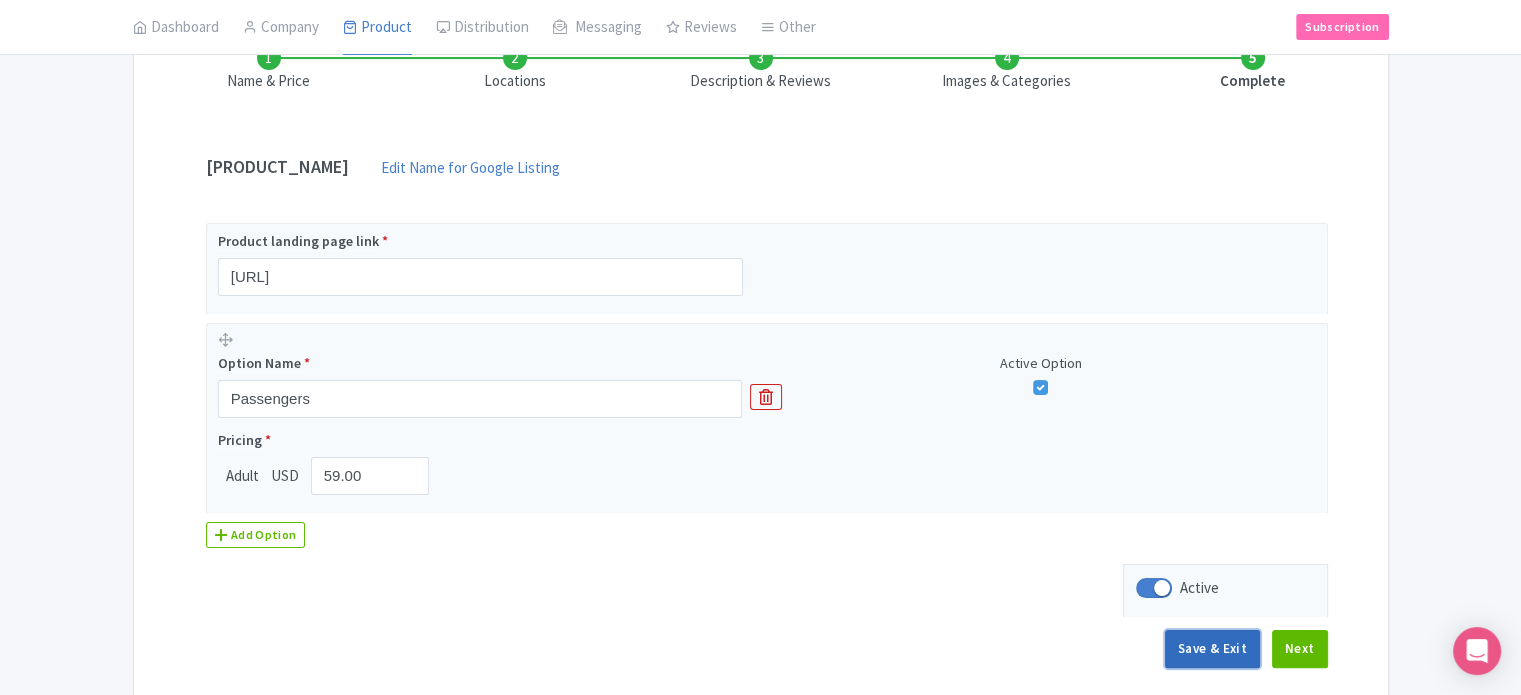 click on "Save & Exit" at bounding box center (1212, 649) 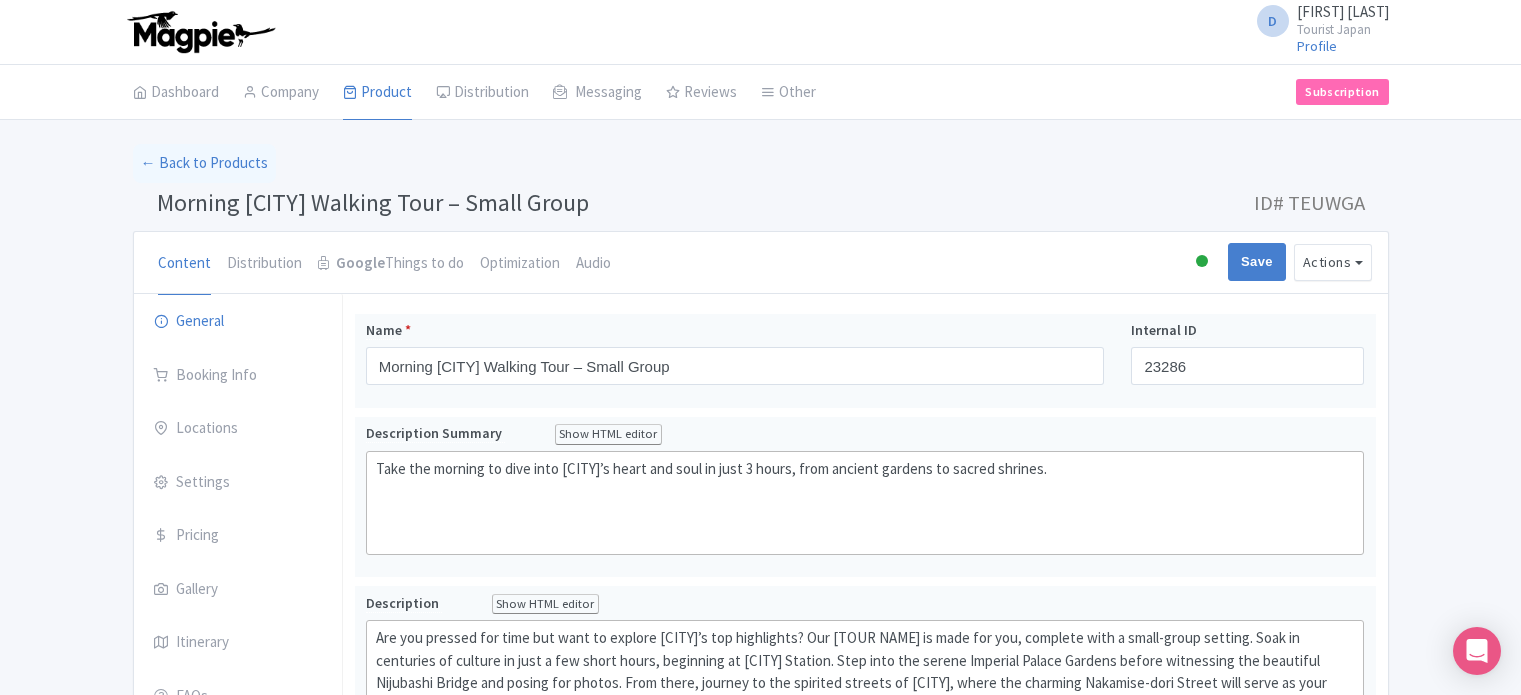 scroll, scrollTop: 0, scrollLeft: 0, axis: both 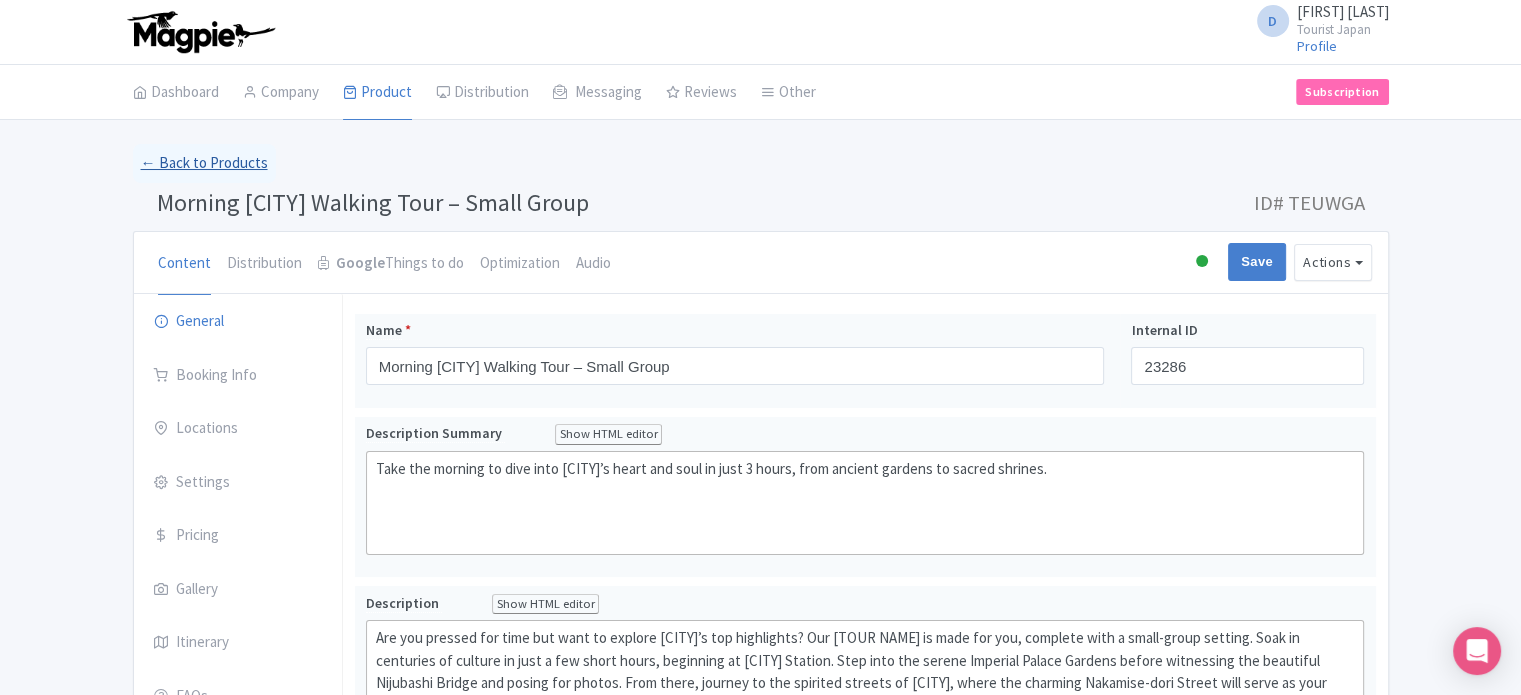 click on "← Back to Products" at bounding box center (204, 163) 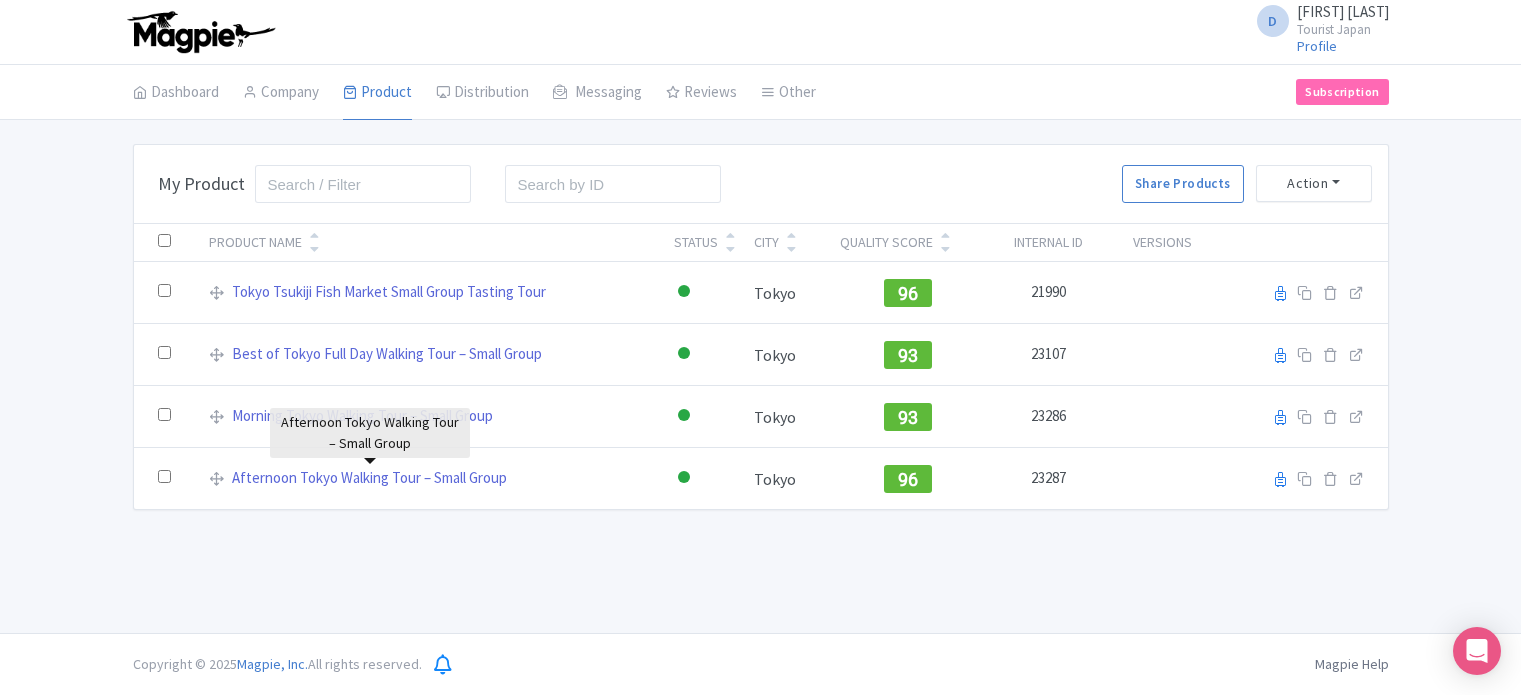 scroll, scrollTop: 0, scrollLeft: 0, axis: both 